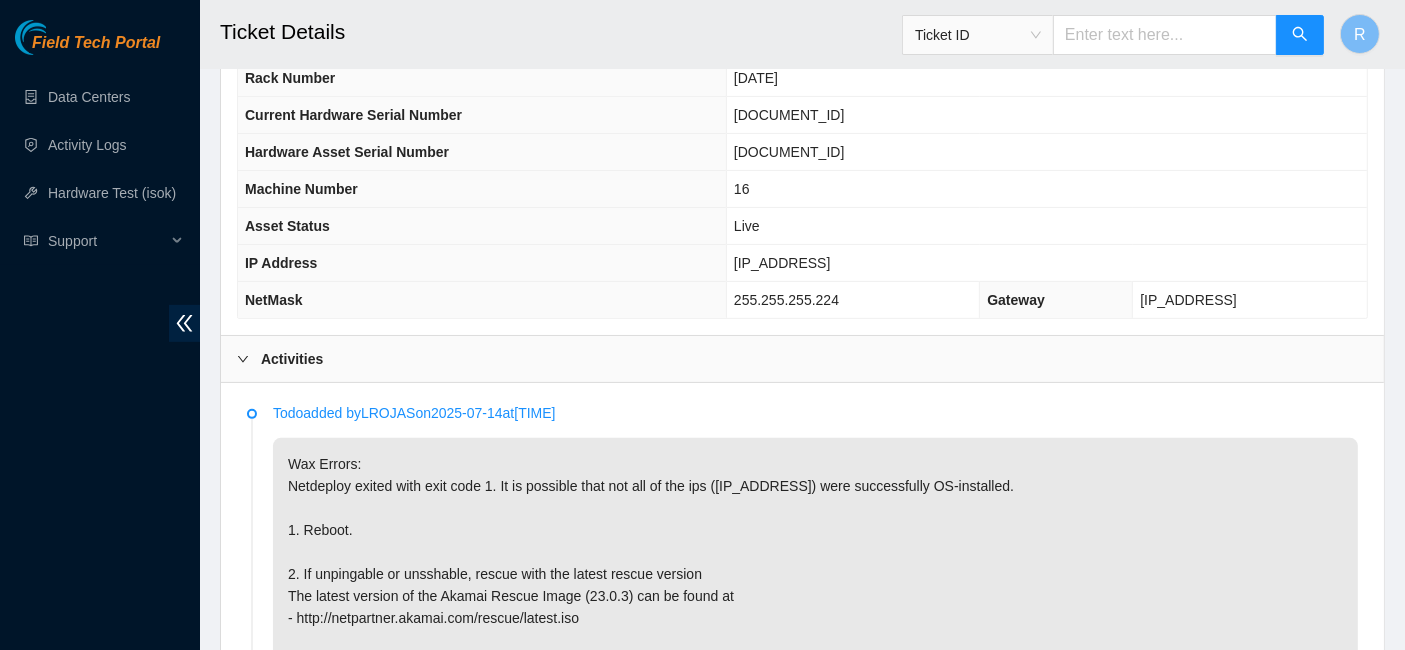 scroll, scrollTop: 528, scrollLeft: 0, axis: vertical 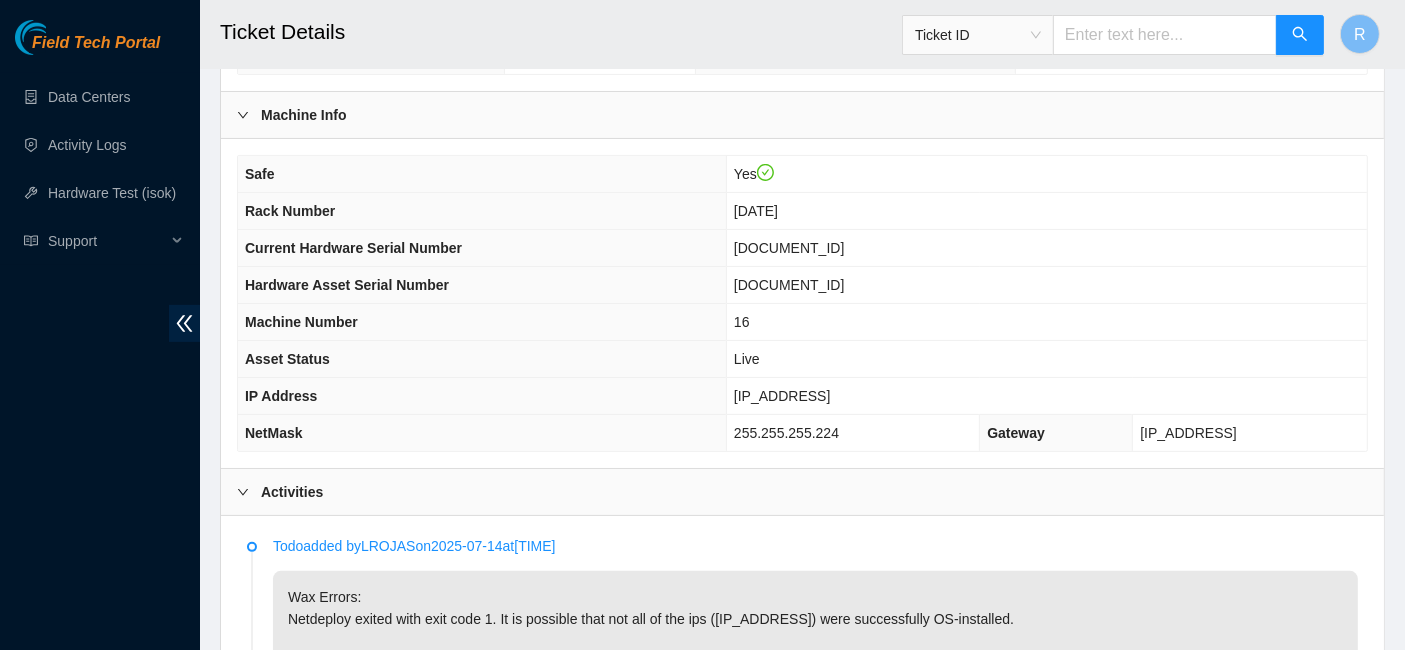 drag, startPoint x: 838, startPoint y: 388, endPoint x: 747, endPoint y: 398, distance: 91.5478 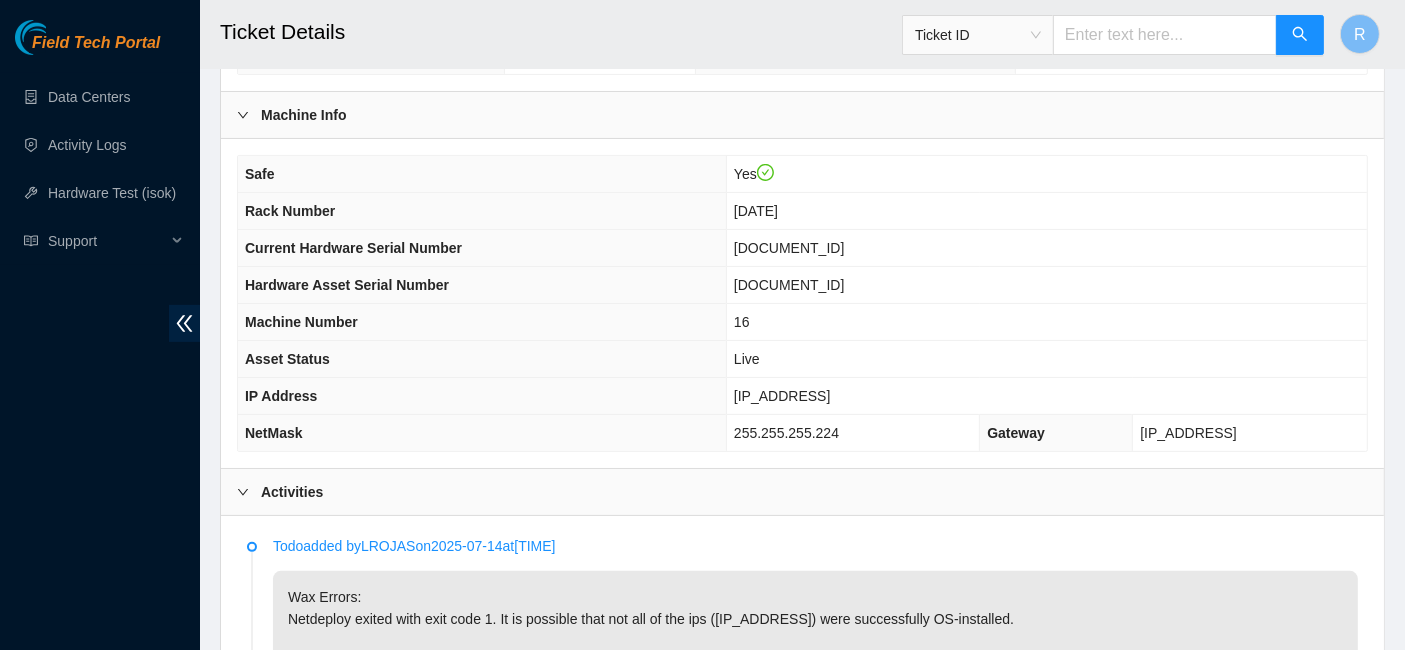 drag, startPoint x: 877, startPoint y: 210, endPoint x: 750, endPoint y: 214, distance: 127.06297 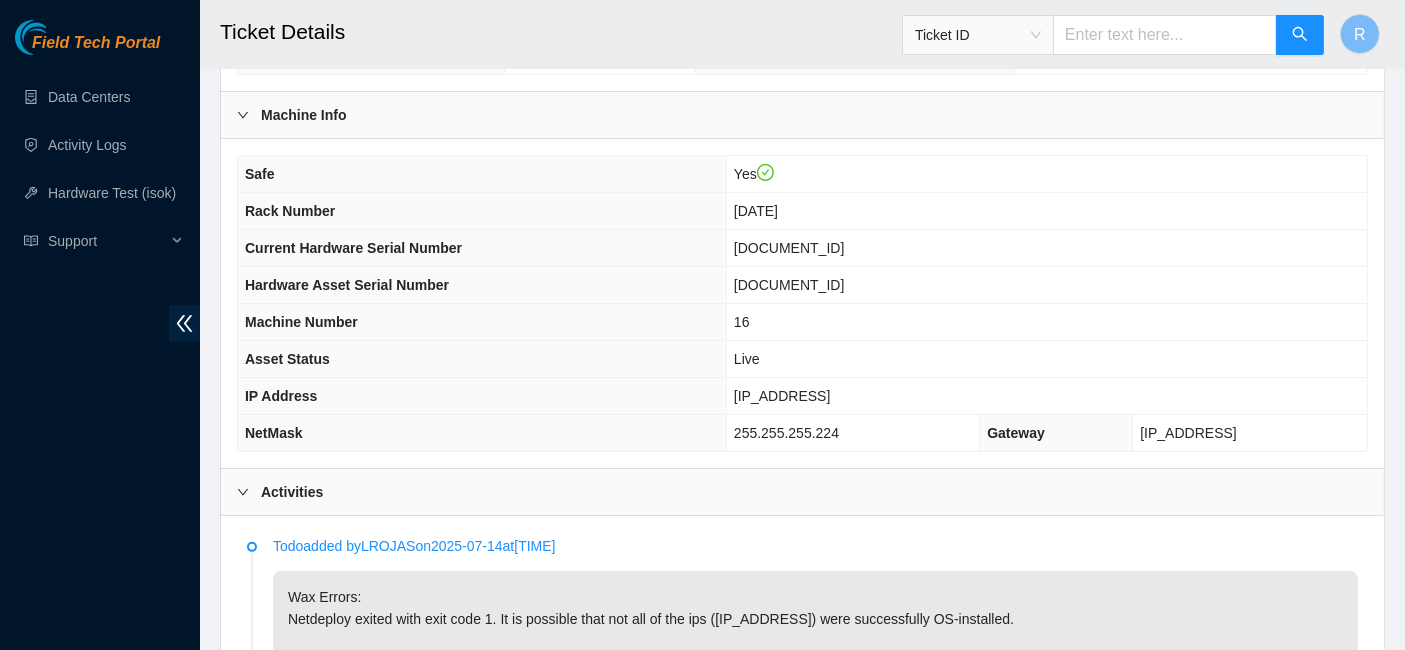 drag, startPoint x: 844, startPoint y: 385, endPoint x: 748, endPoint y: 398, distance: 96.87621 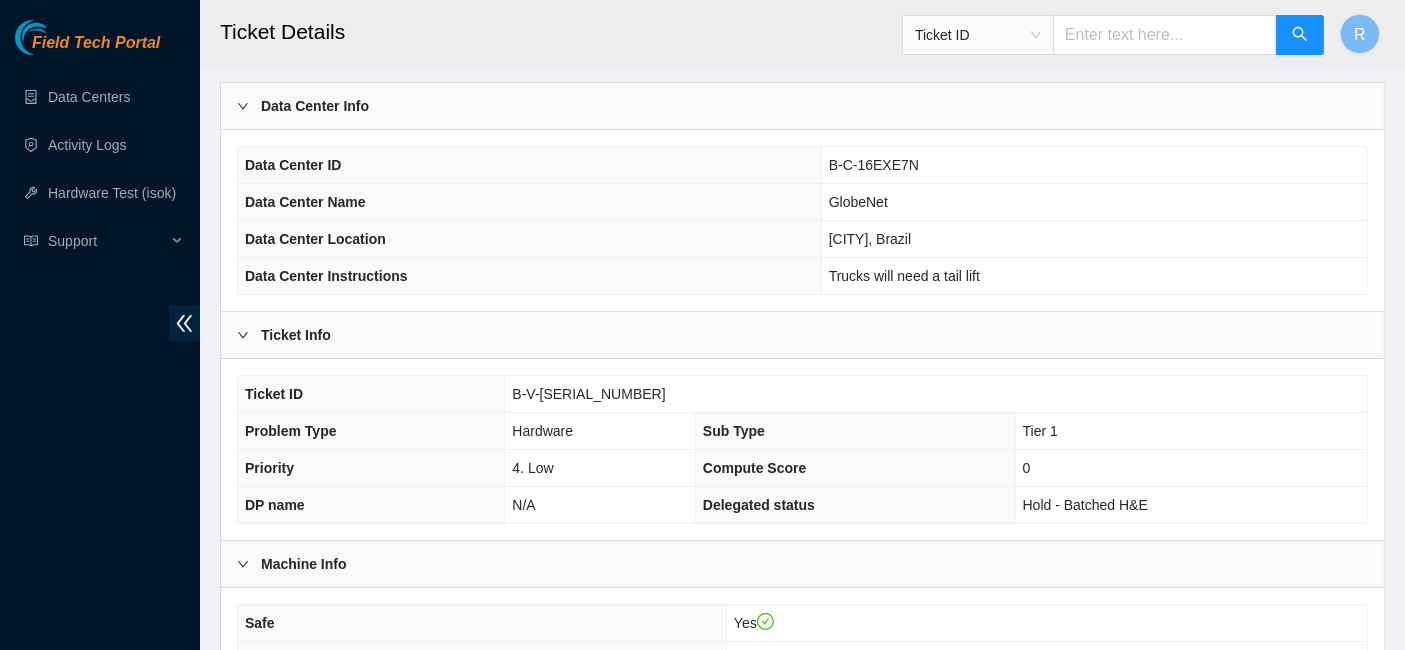 scroll, scrollTop: 77, scrollLeft: 0, axis: vertical 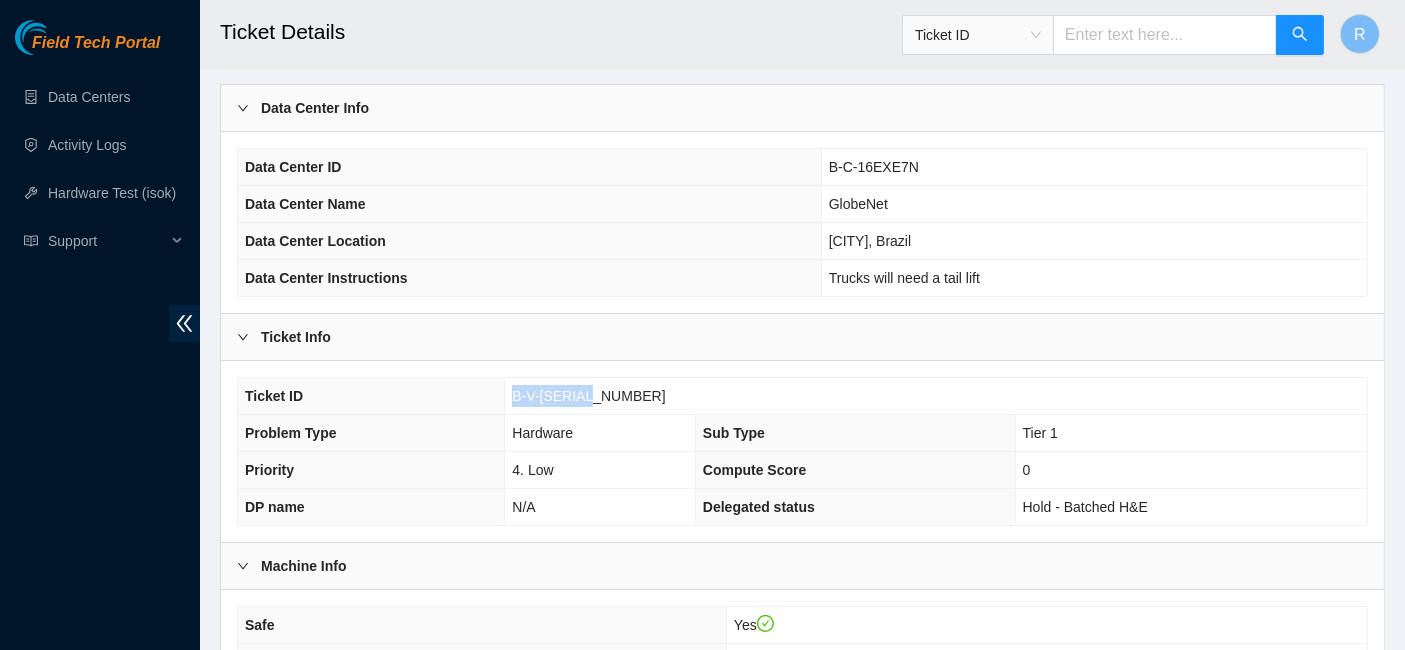 drag, startPoint x: 622, startPoint y: 383, endPoint x: 513, endPoint y: 394, distance: 109.55364 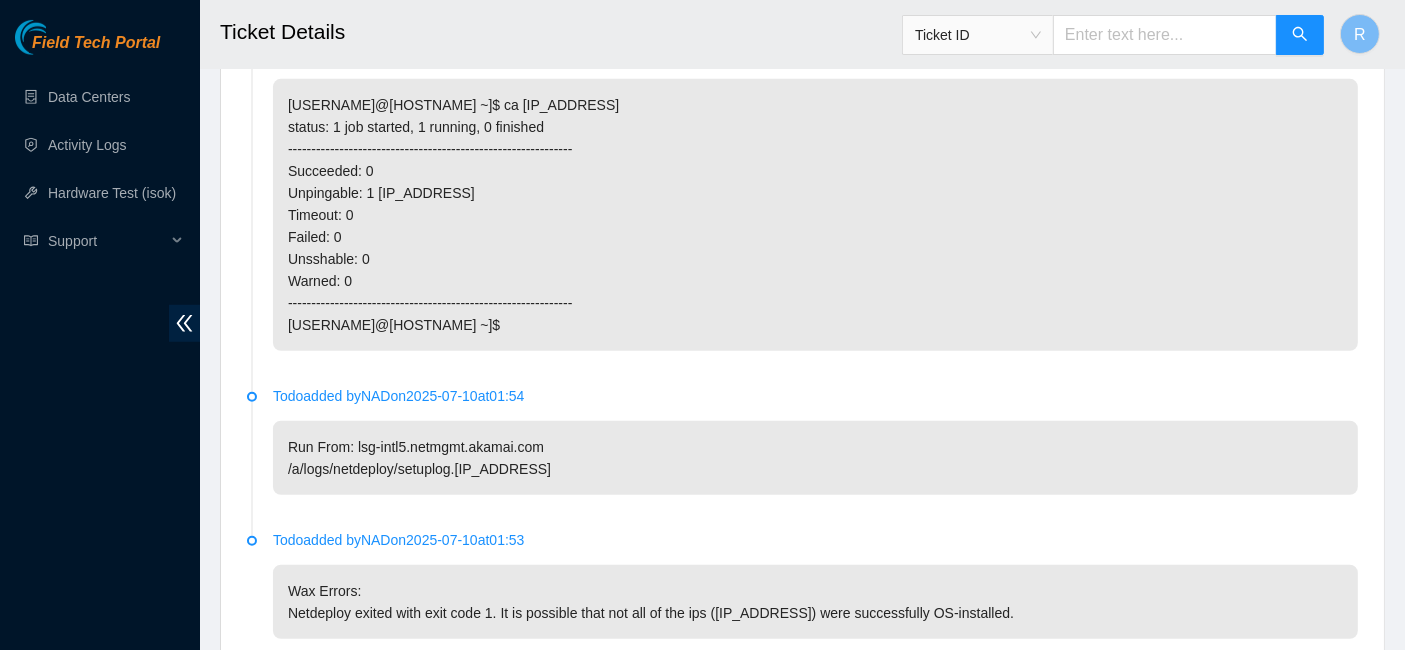 scroll, scrollTop: 1678, scrollLeft: 0, axis: vertical 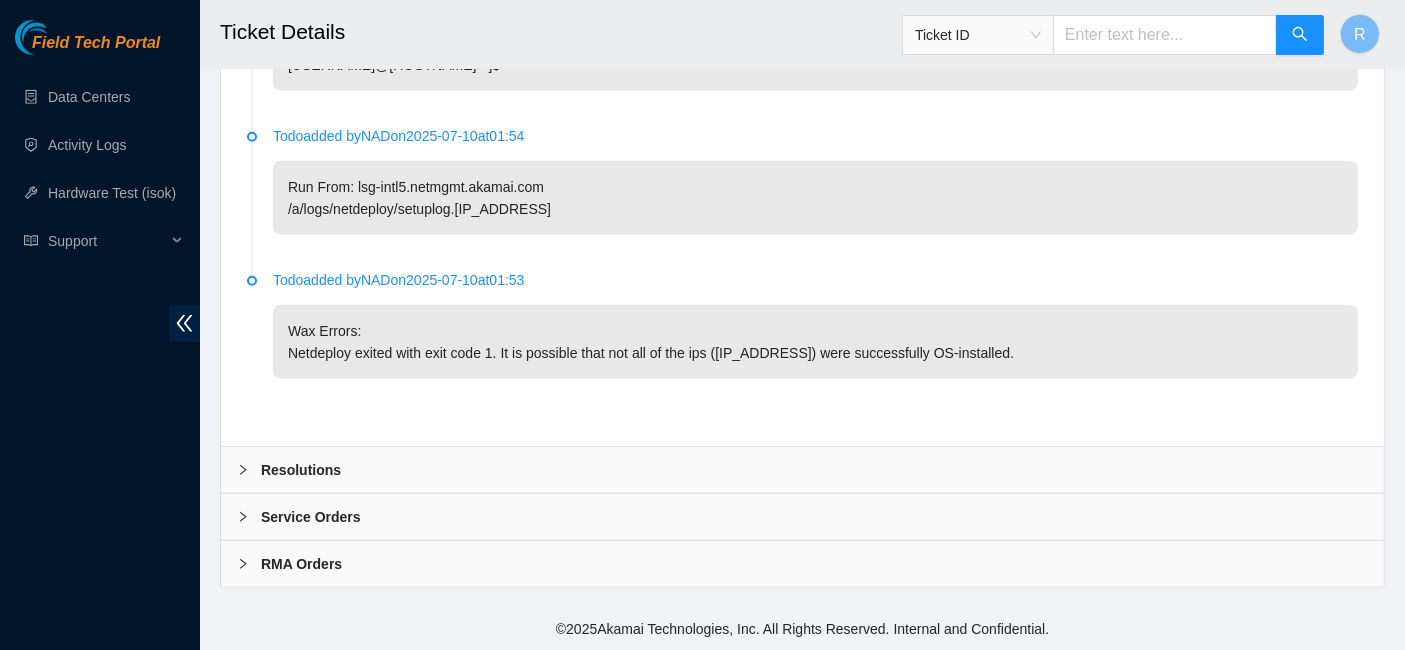 click on "Resolutions" at bounding box center [301, 470] 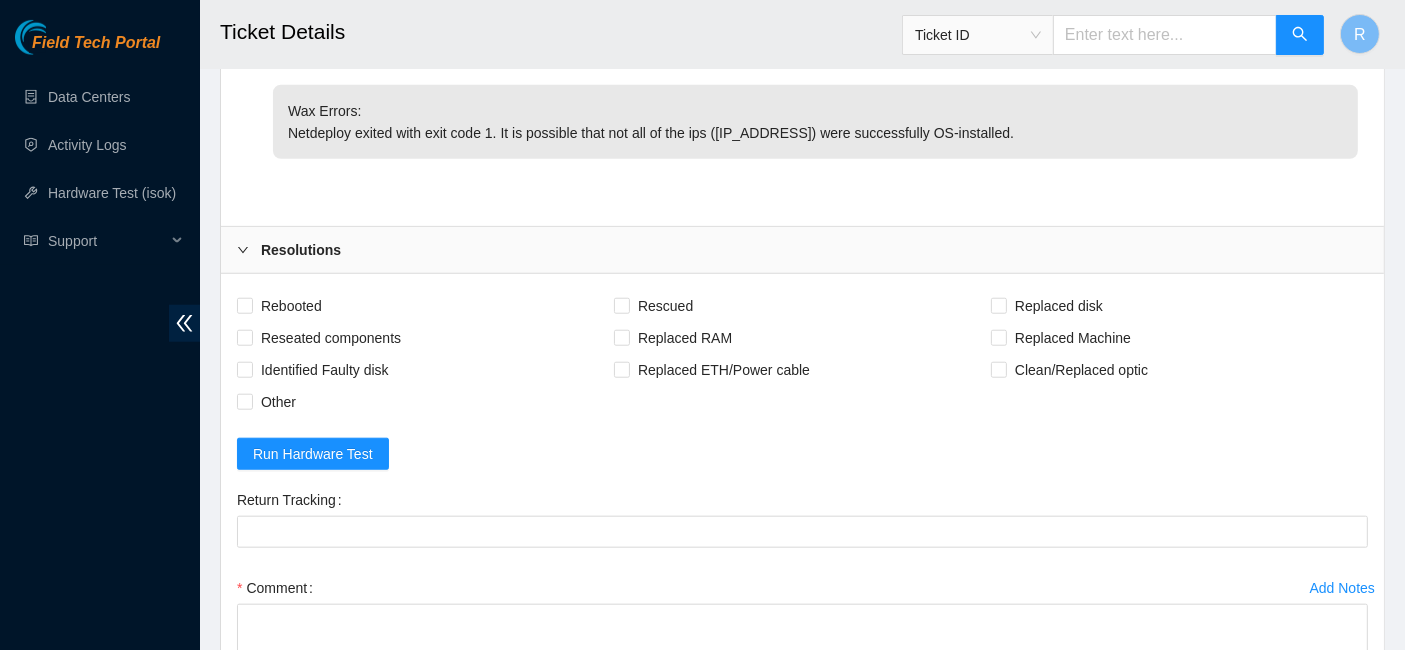 scroll, scrollTop: 1865, scrollLeft: 0, axis: vertical 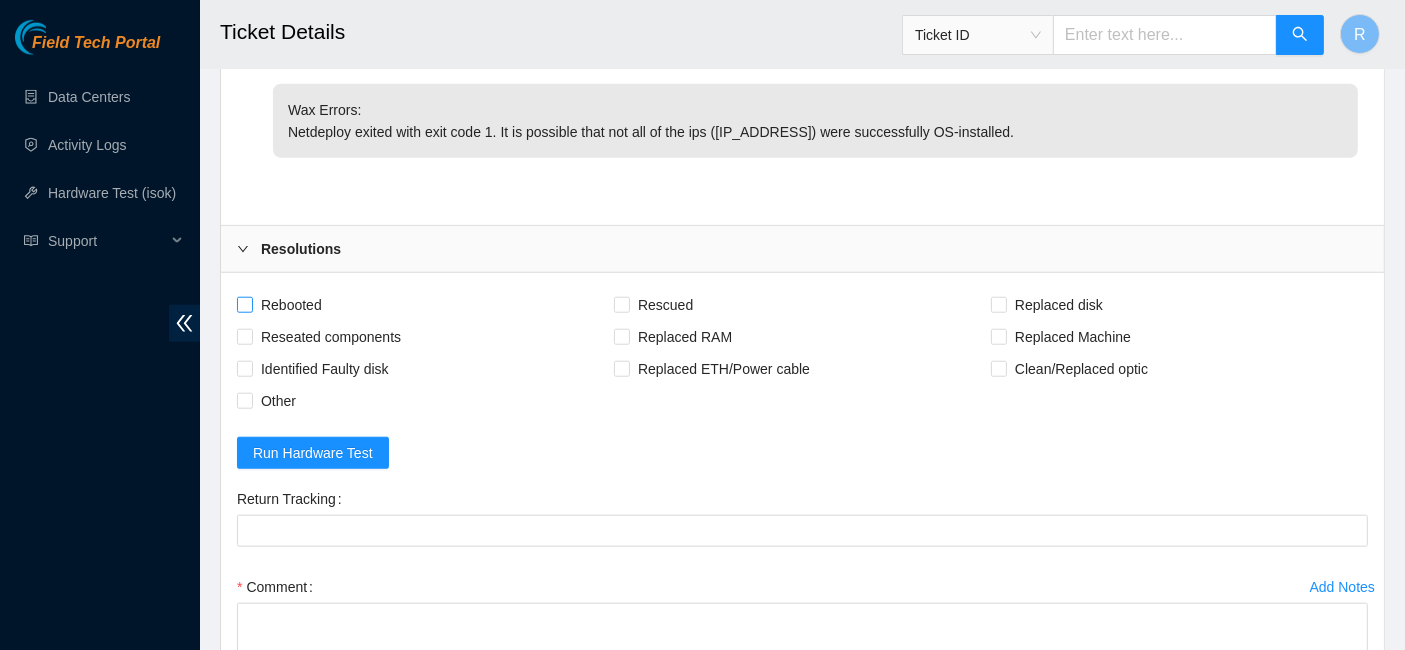 click on "Rebooted" at bounding box center (291, 305) 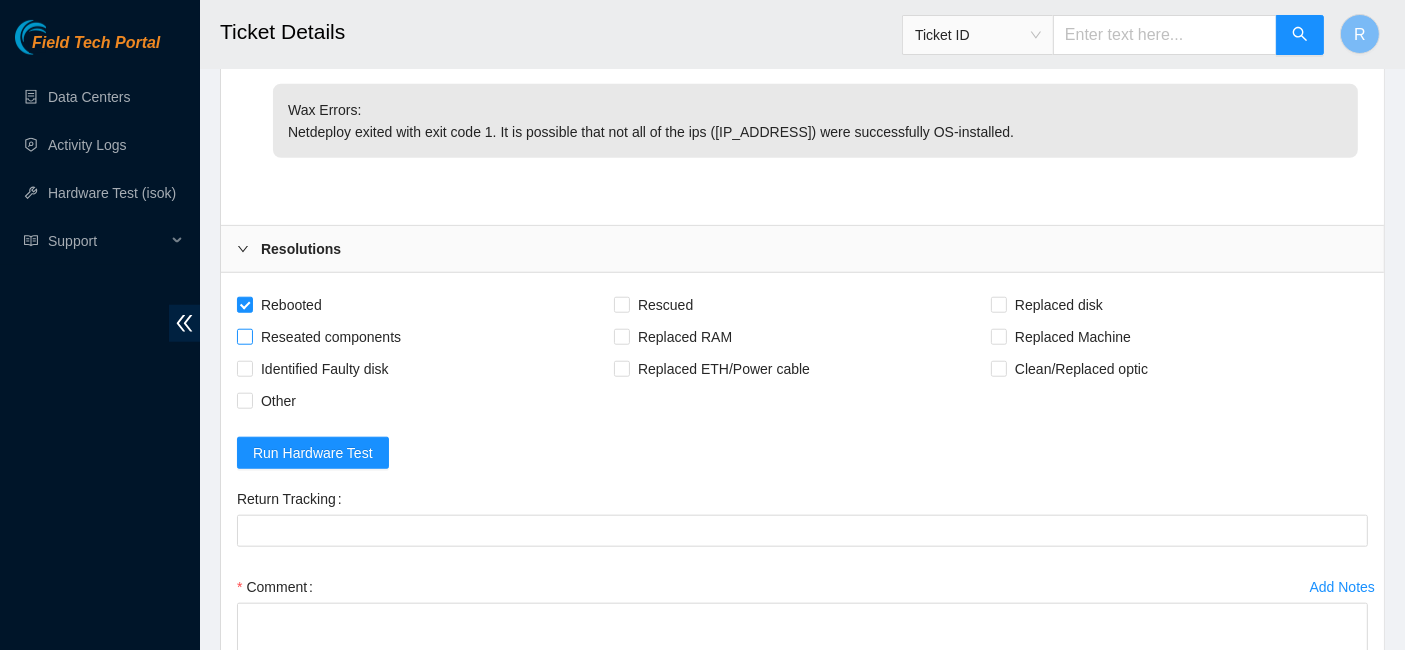 click on "Reseated components" at bounding box center (331, 337) 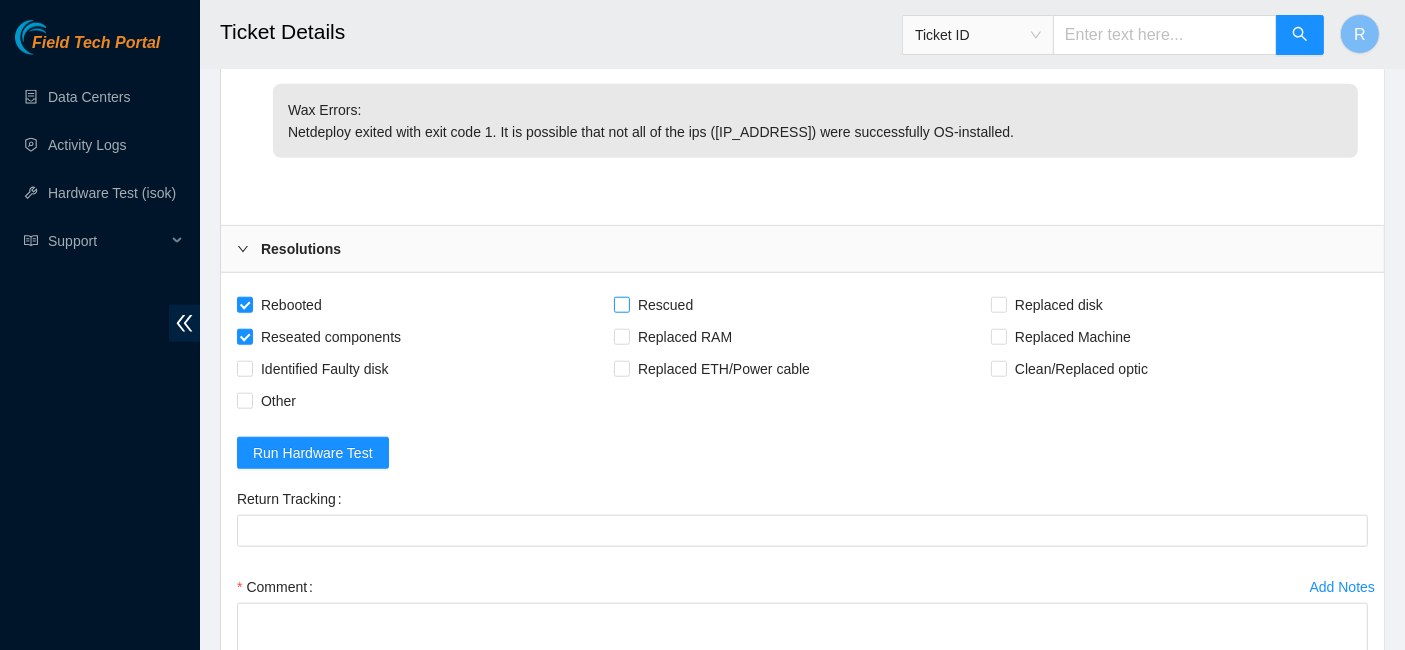 click on "Rescued" at bounding box center [665, 305] 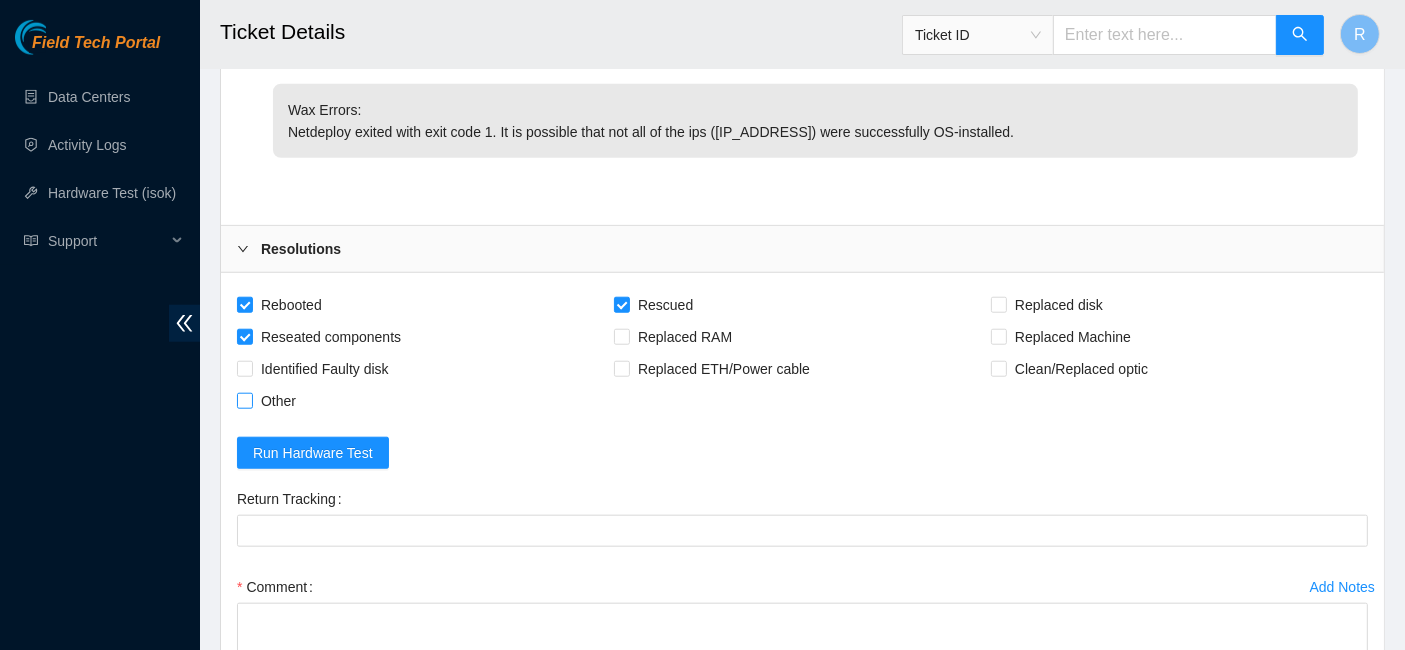 click on "Other" at bounding box center (278, 401) 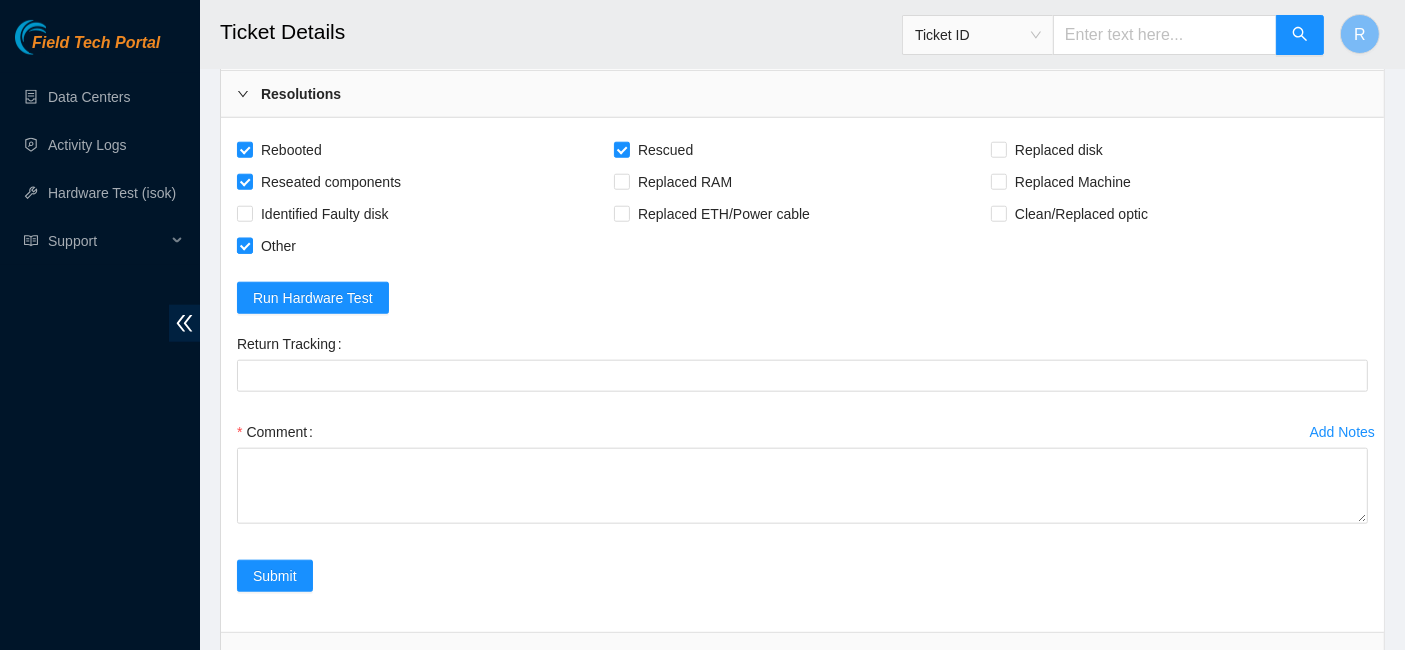 scroll, scrollTop: 2028, scrollLeft: 0, axis: vertical 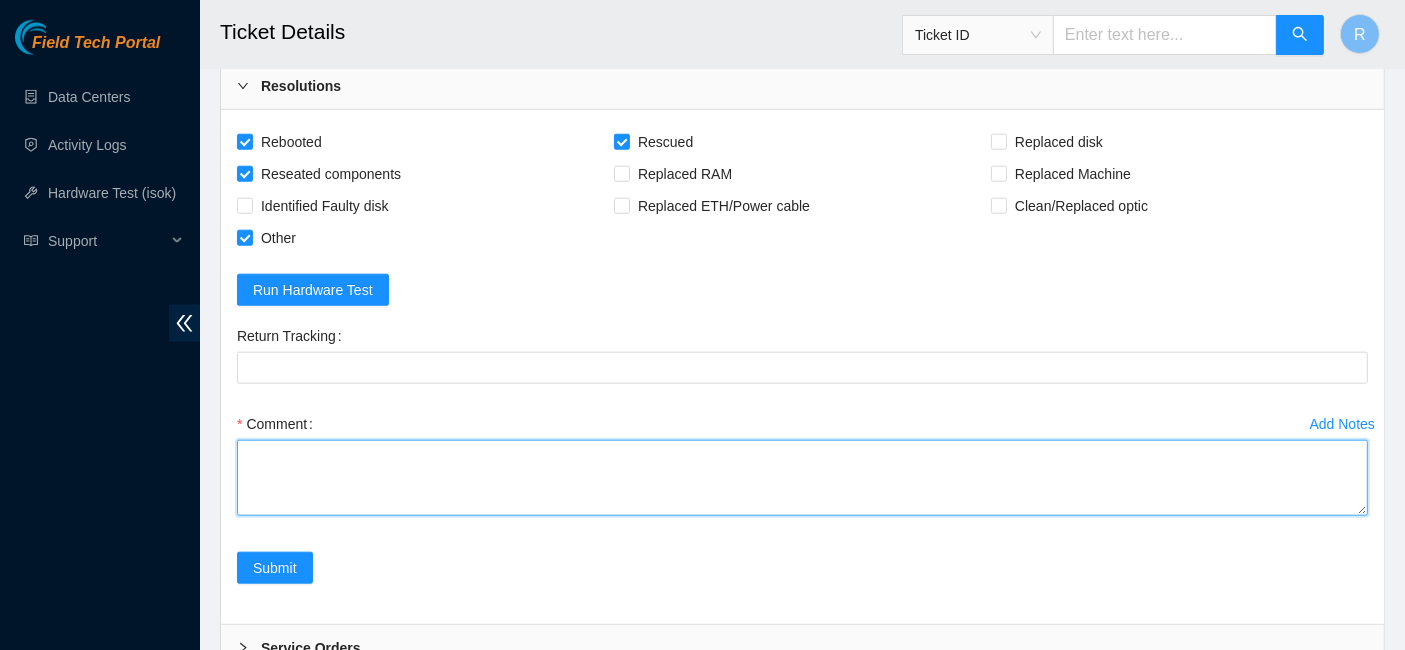 click on "Comment" at bounding box center [802, 478] 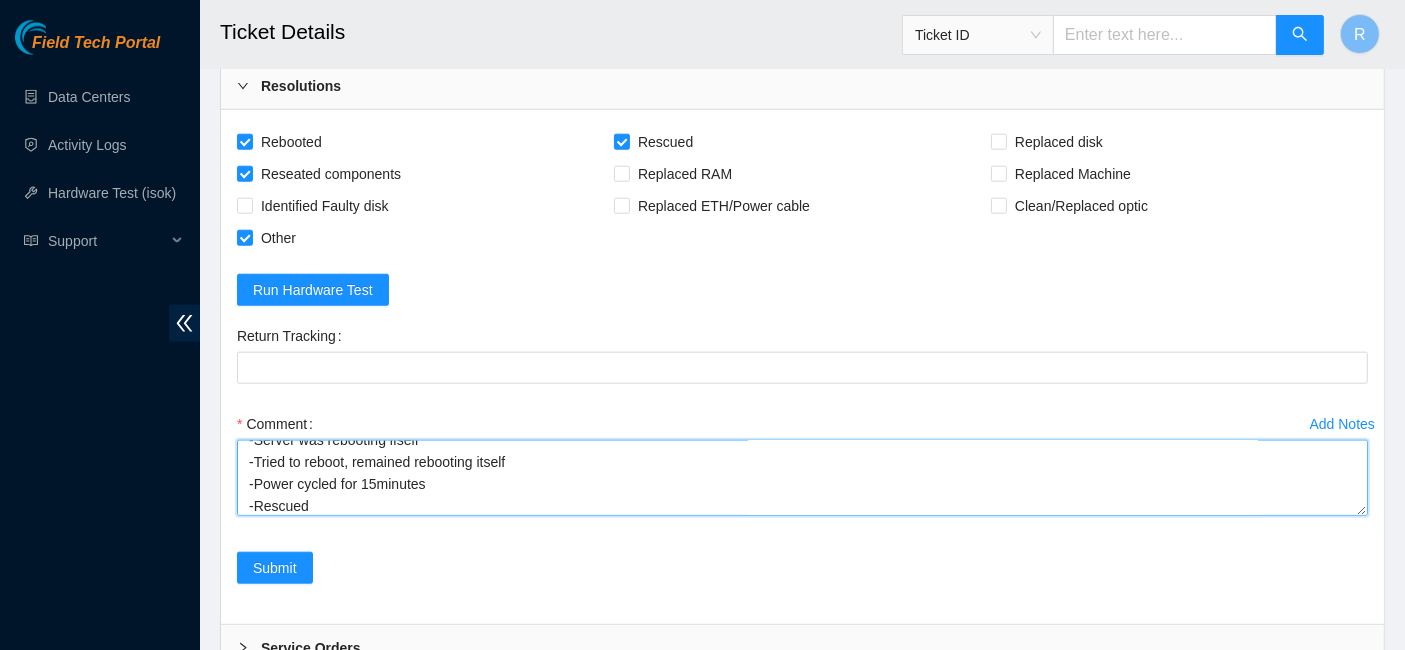 scroll, scrollTop: 38, scrollLeft: 0, axis: vertical 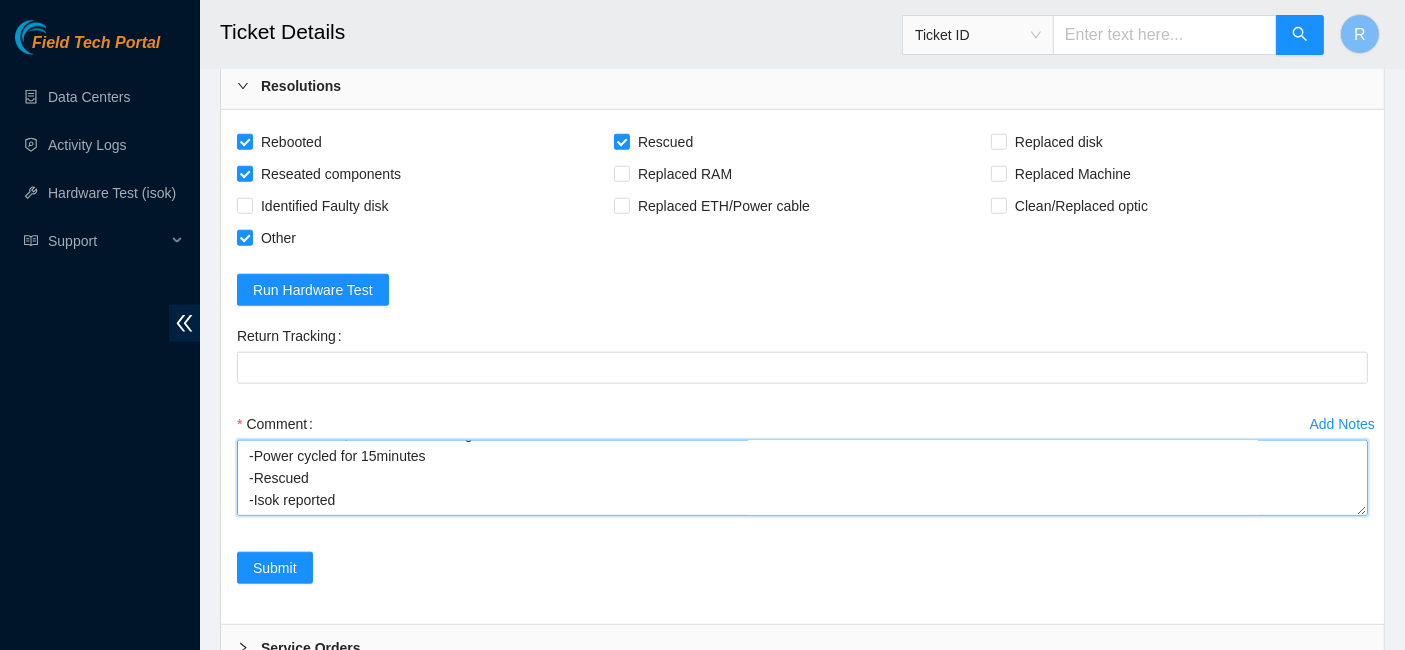 paste on "[IP_ADDRESS] :   failed: pci_link_speed_and_width:  pci_link_speed_and_width - message:
b3:00.0 Wrong width (expected x8, found x4) for PCI bridge:" 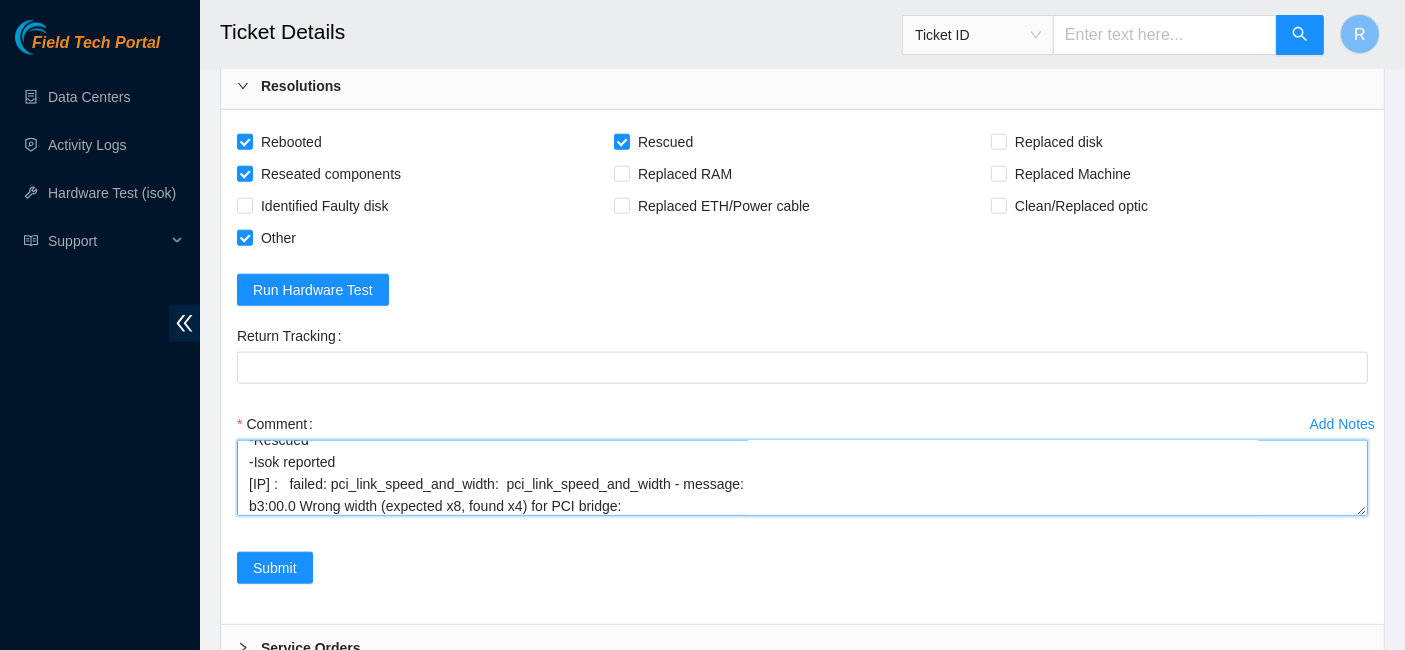 scroll, scrollTop: 104, scrollLeft: 0, axis: vertical 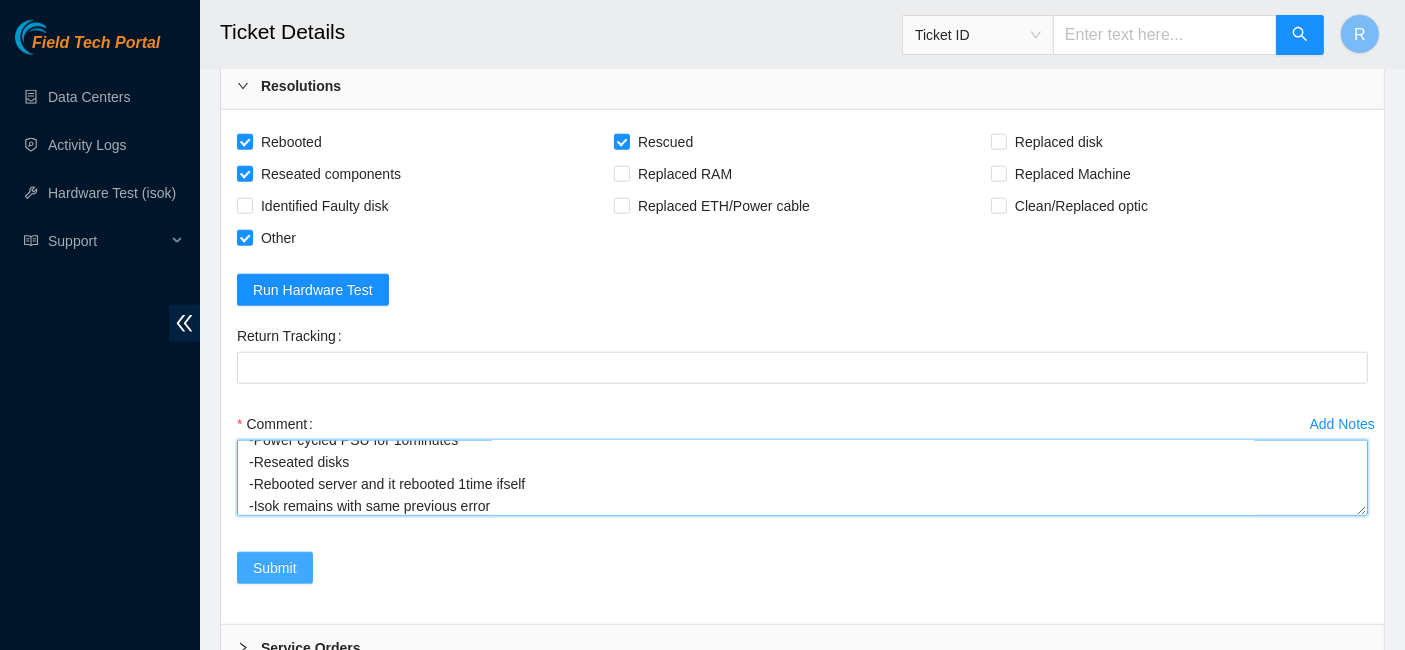 type on "-Server was rebooting ifself
-Tried to reboot, remained rebooting itself
-Power cycled for 15minutes
-Rescued
-Isok reported
[IP_ADDRESS] :   failed: pci_link_speed_and_width:  pci_link_speed_and_width - message:
b3:00.0 Wrong width (expected x8, found x4) for PCI bridge:
-Reached out STS and [NAME] [LAST] requested to do some steps
-Power cycled PSU for 10minutes
-Reseated disks
-Rebooted server and it rebooted 1time ifself
-Isok remains with same previous error" 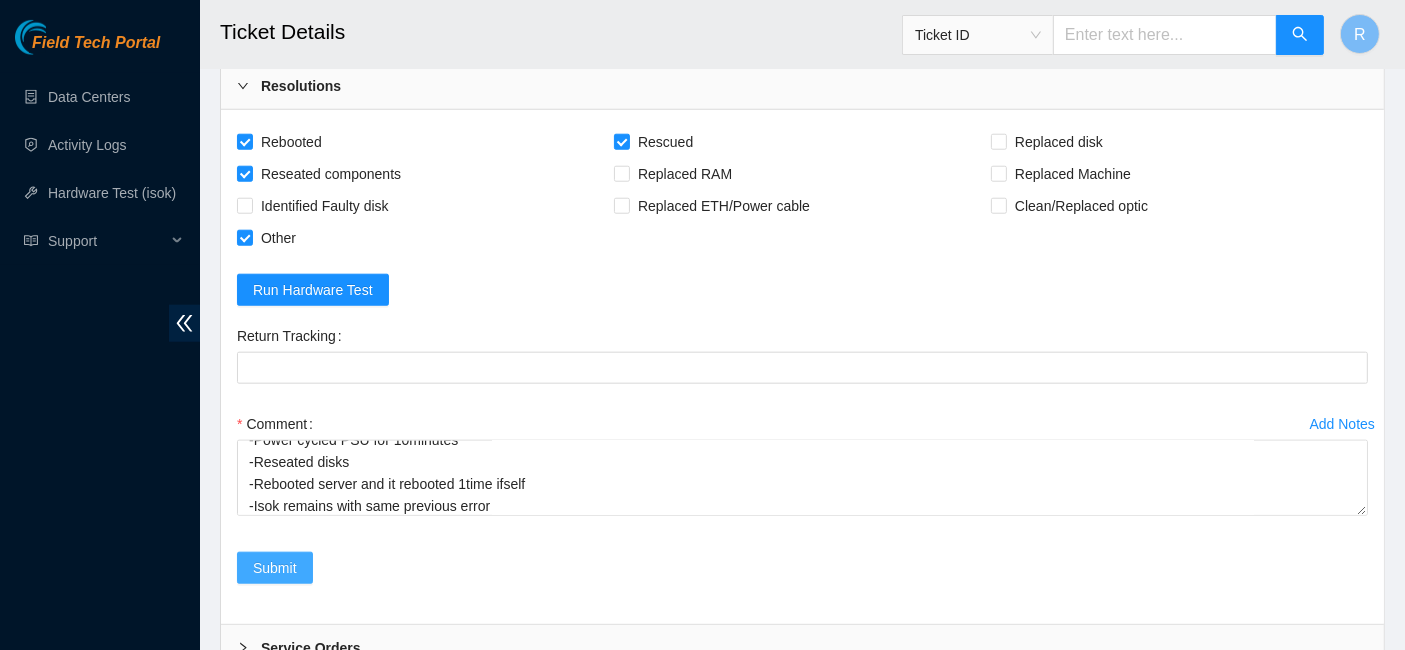 click on "Submit" at bounding box center (275, 568) 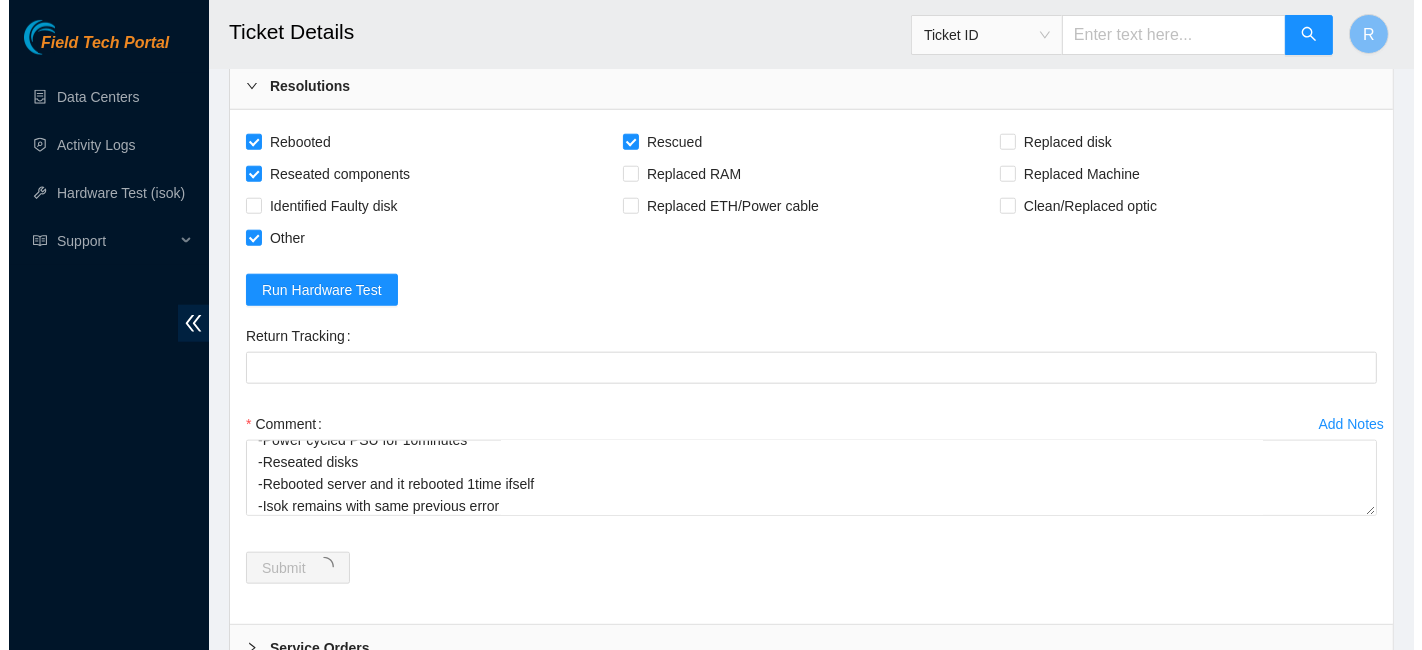 scroll, scrollTop: 0, scrollLeft: 0, axis: both 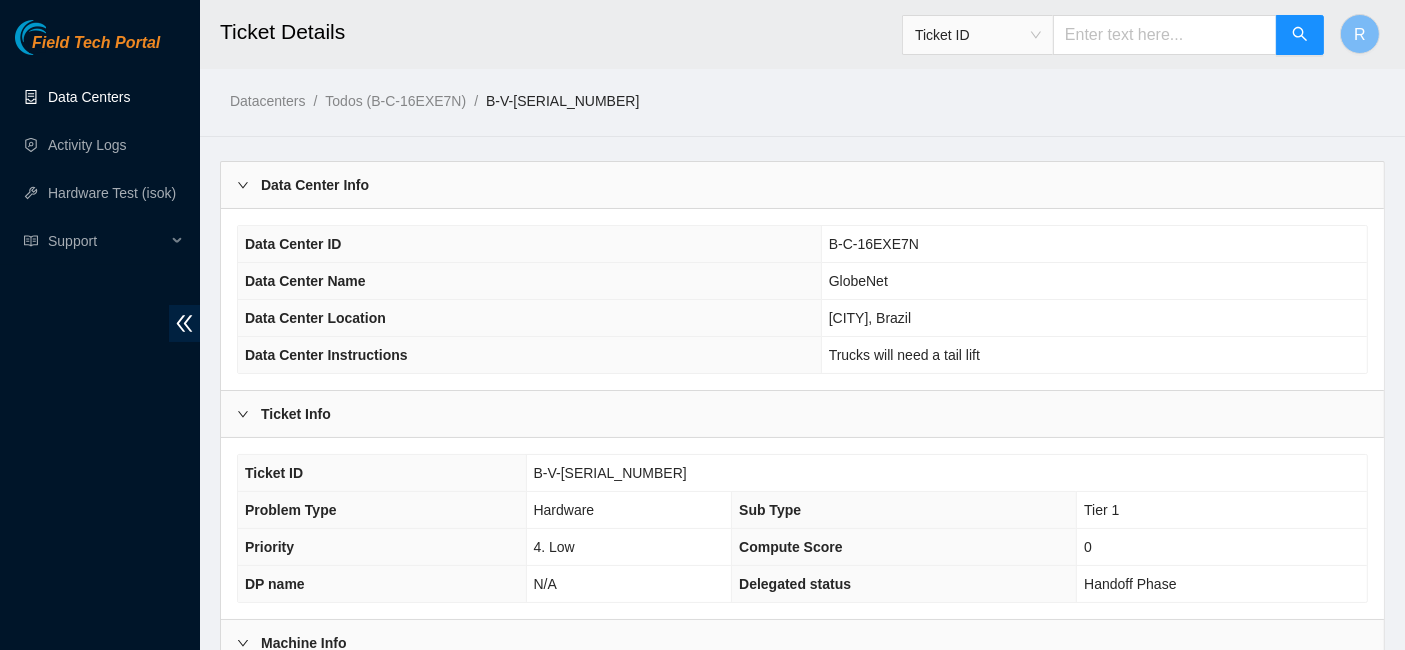 click on "Data Centers" at bounding box center [89, 97] 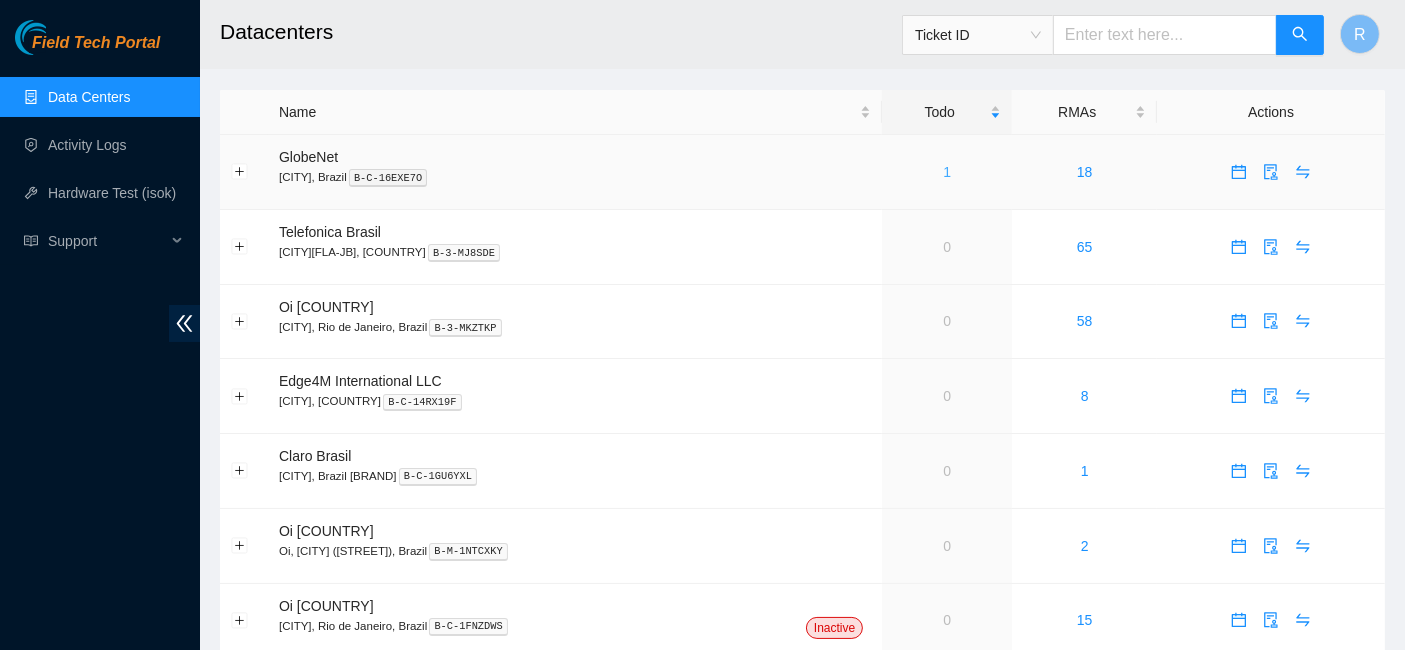 click on "1" at bounding box center [947, 172] 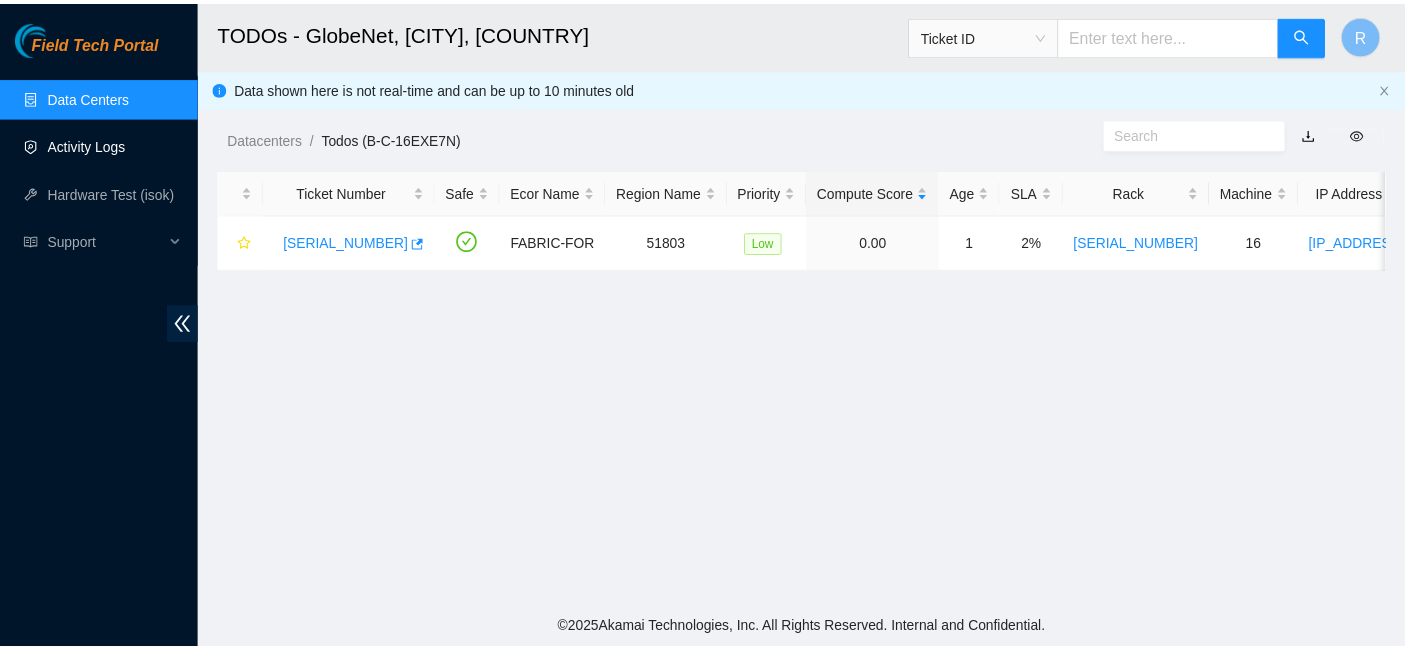 scroll, scrollTop: 0, scrollLeft: 0, axis: both 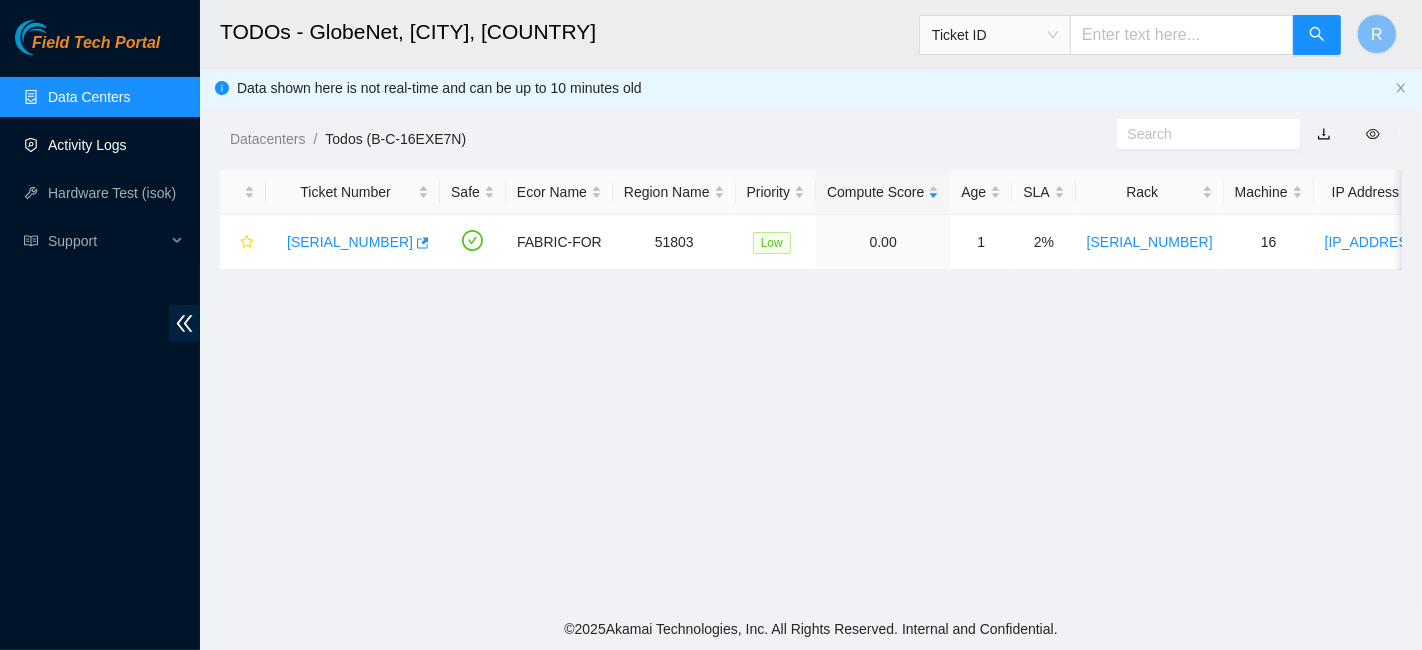 click on "Activity Logs" at bounding box center (87, 145) 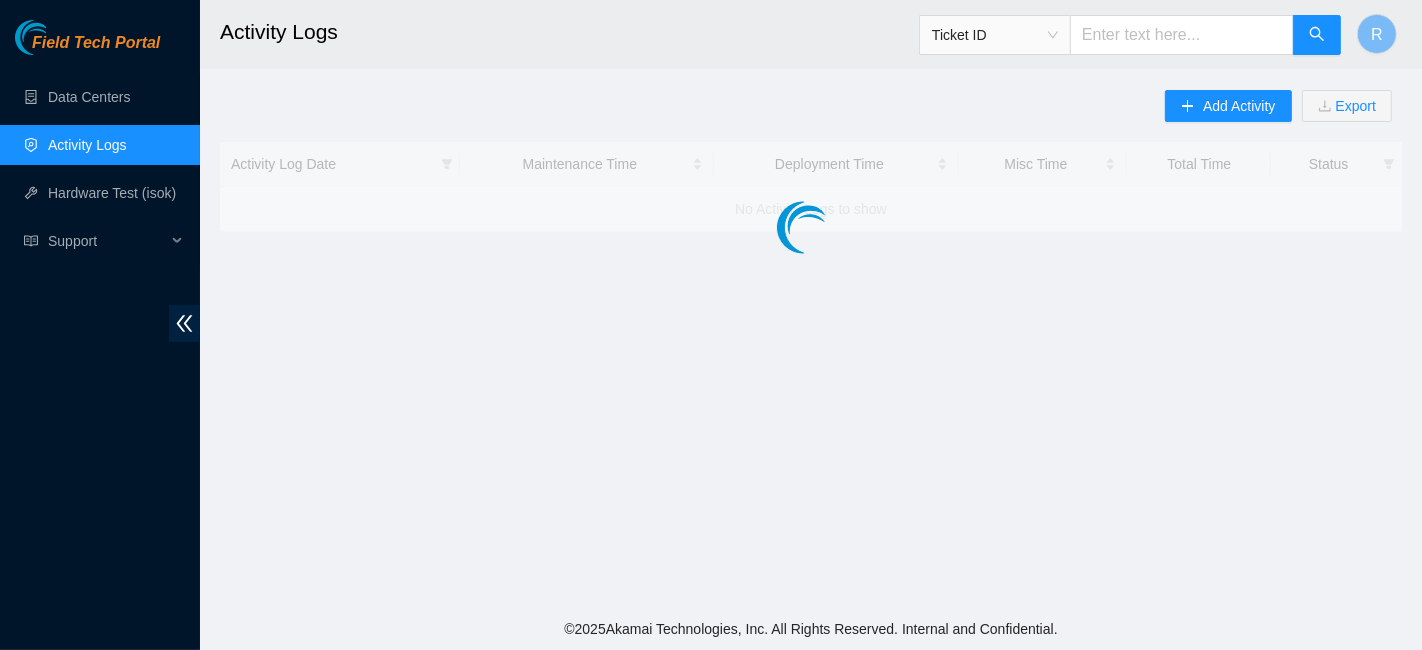 click on "Data Centers Activity Logs Hardware Test (isok) Support" at bounding box center (100, 169) 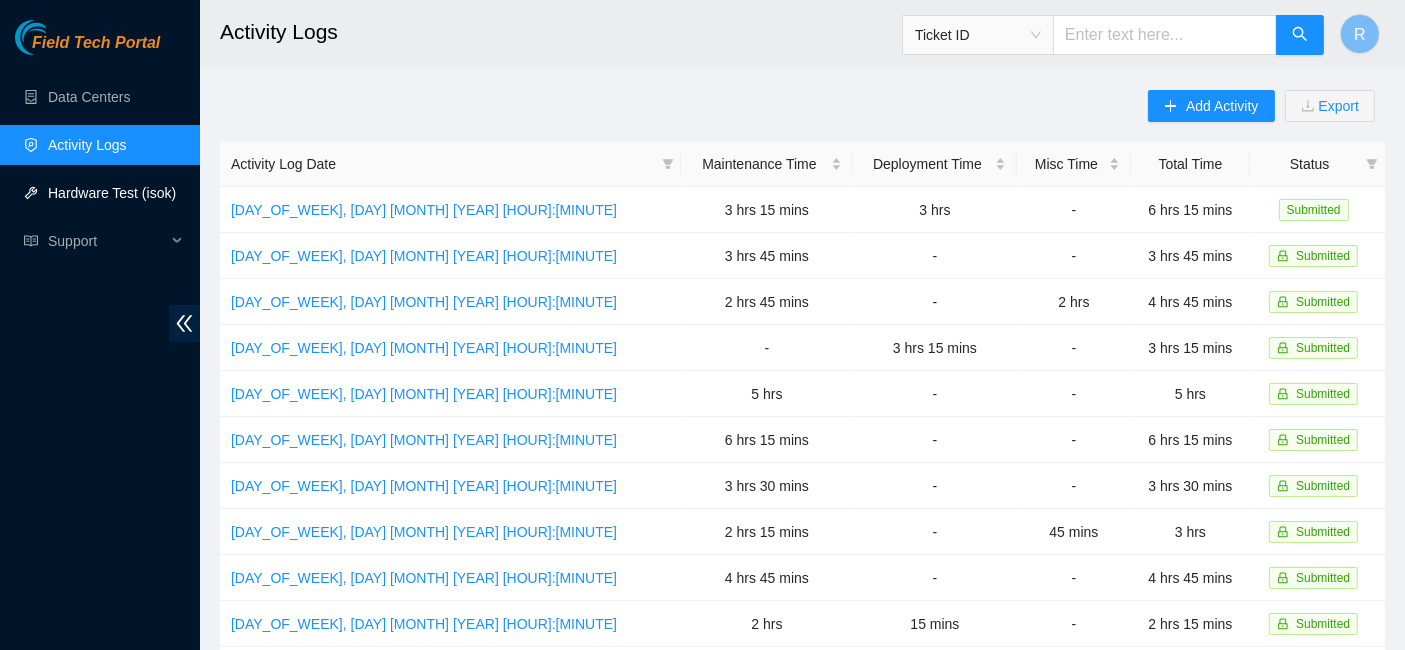click on "Hardware Test (isok)" at bounding box center [112, 193] 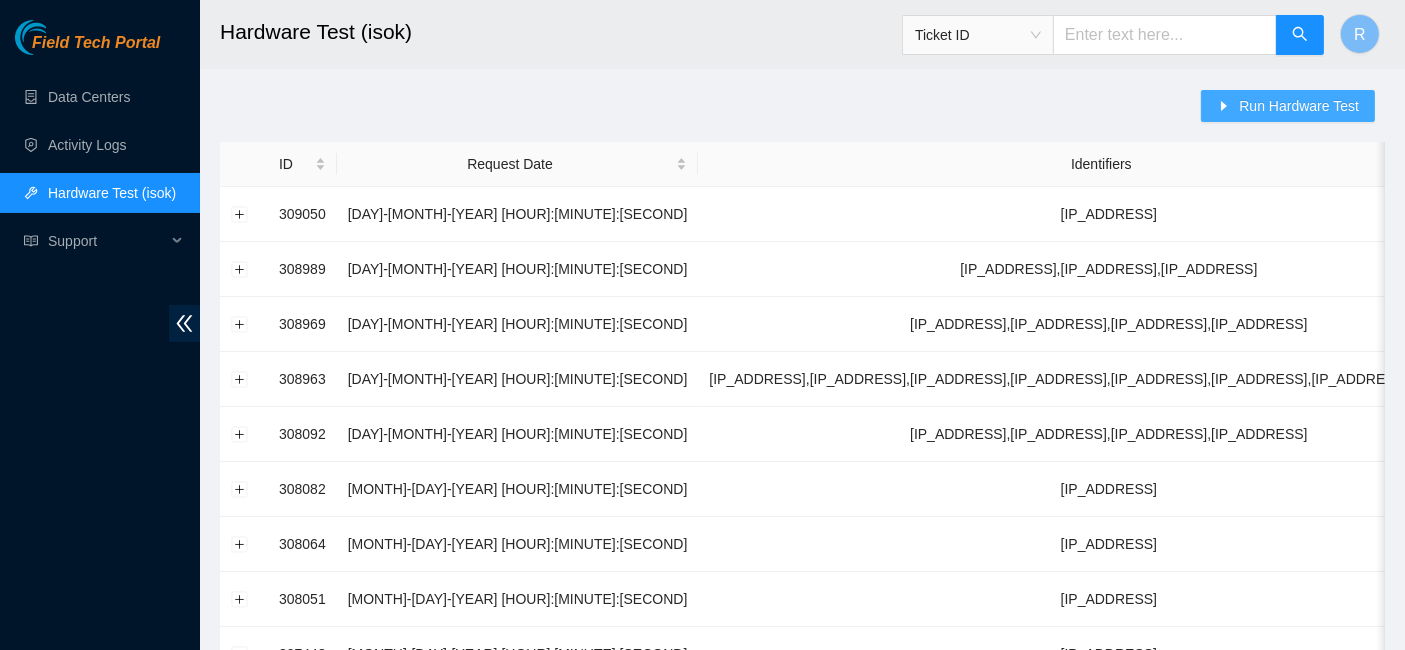click on "Run Hardware Test" at bounding box center (1299, 106) 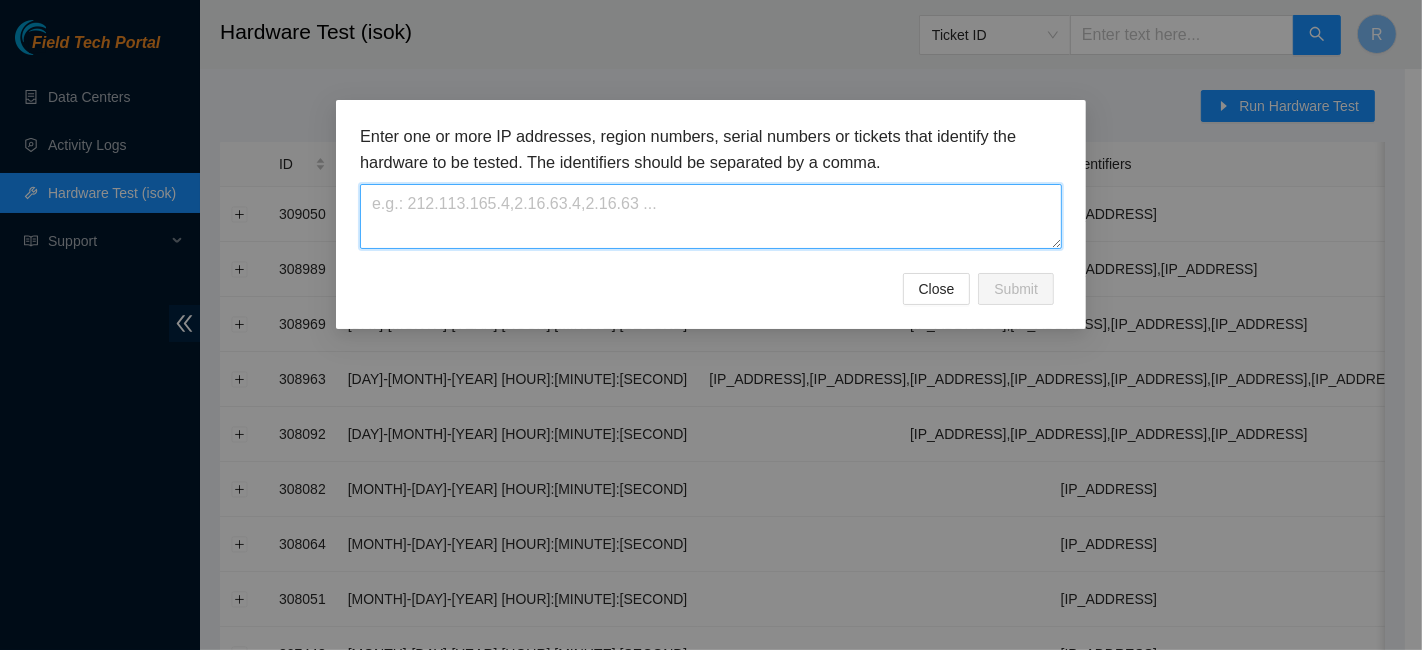 click at bounding box center [711, 216] 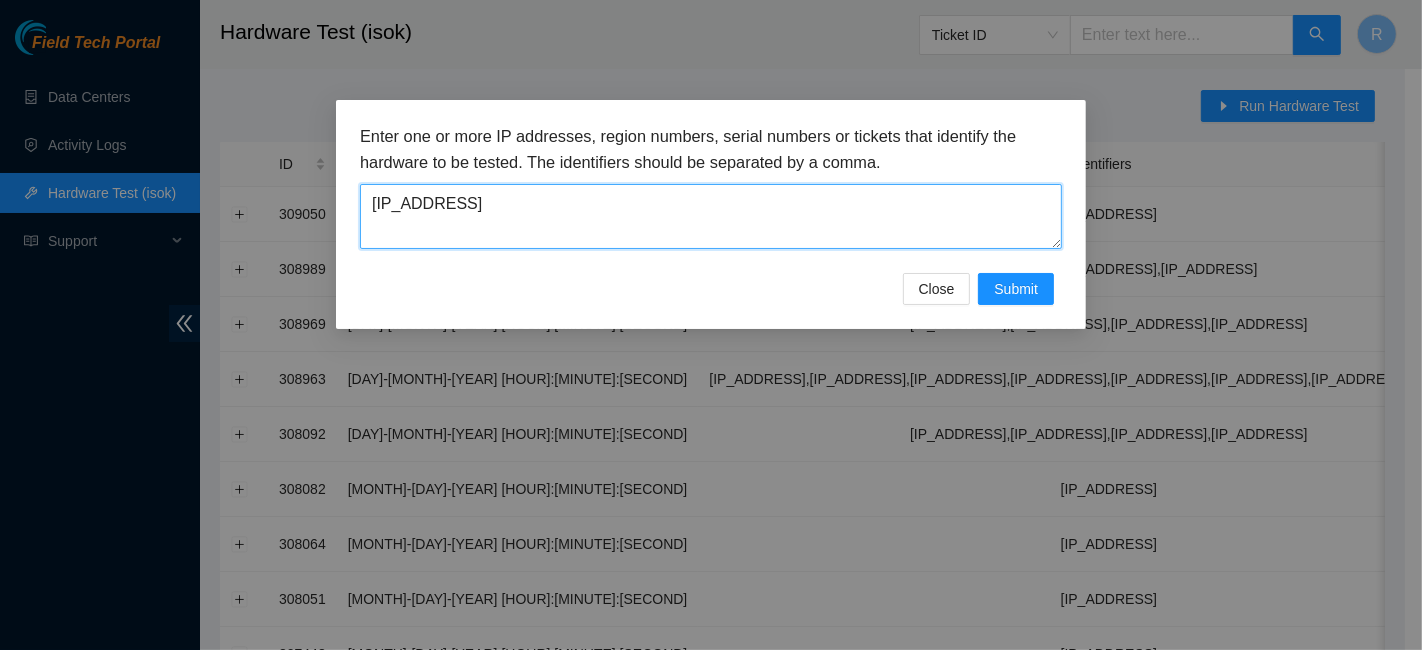 type on "[IP_ADDRESS]" 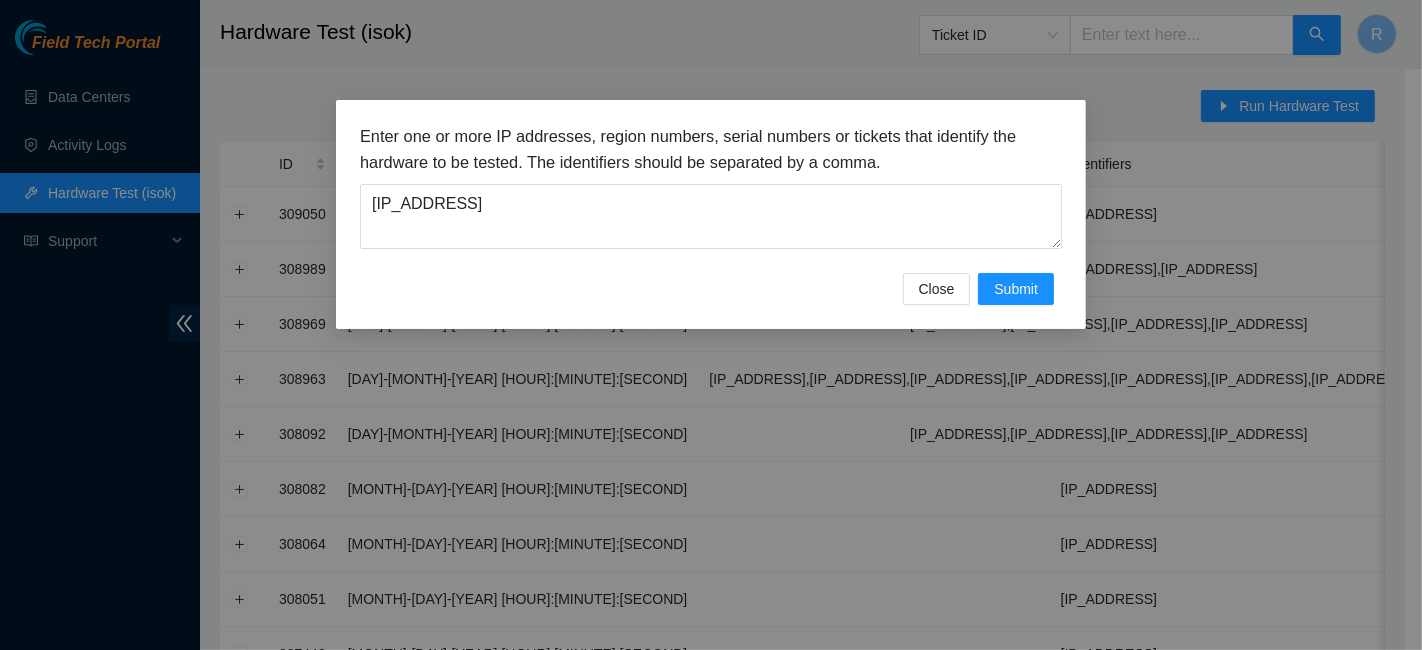 click on "Enter one or more IP addresses, region numbers, serial numbers or tickets that identify the hardware to be tested. The identifiers should be separated by a comma. [IP_ADDRESS]" at bounding box center [711, 198] 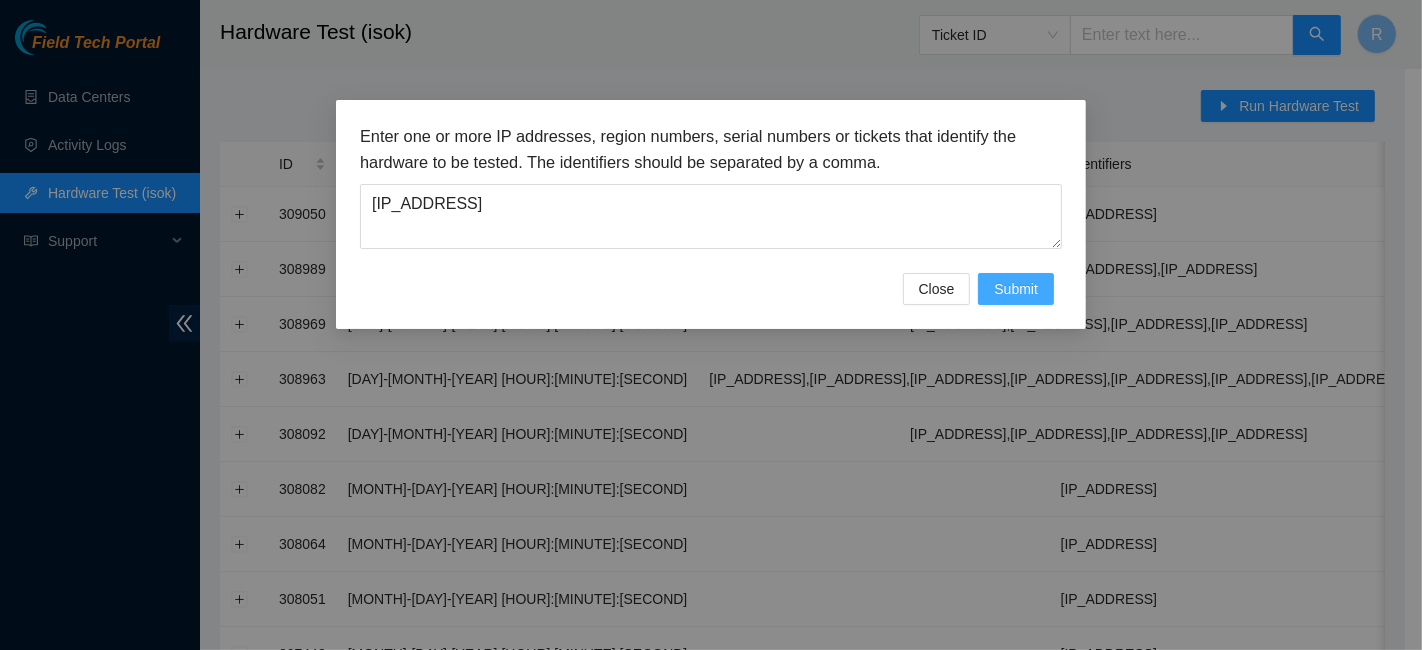 click on "Submit" at bounding box center (1016, 289) 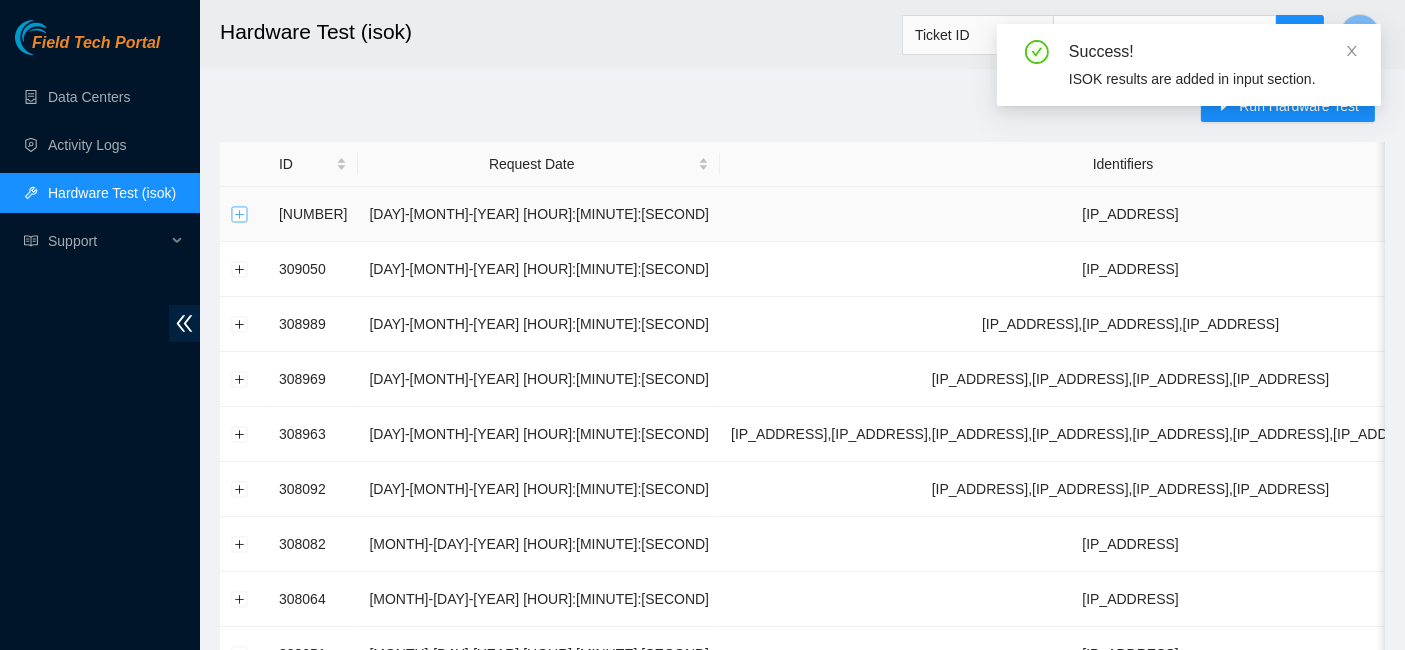 click at bounding box center (240, 214) 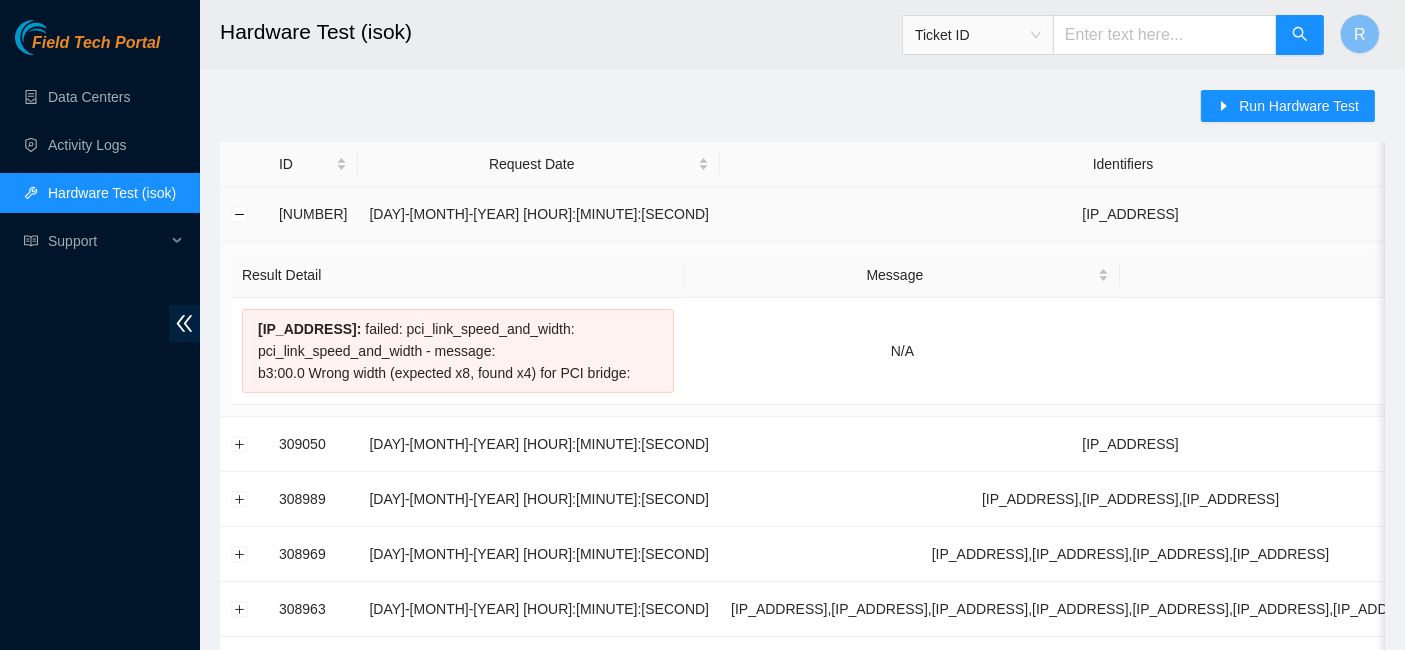click on "[IP_ADDRESS]" at bounding box center (1130, 214) 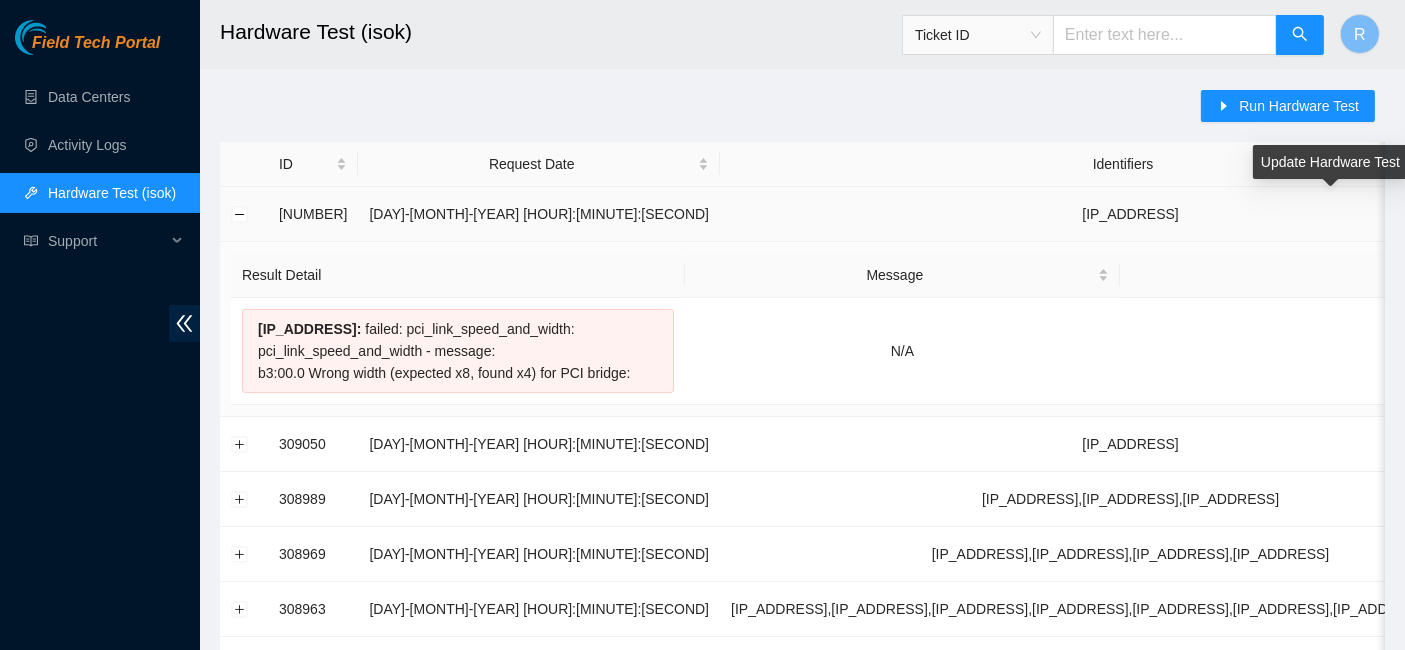 click 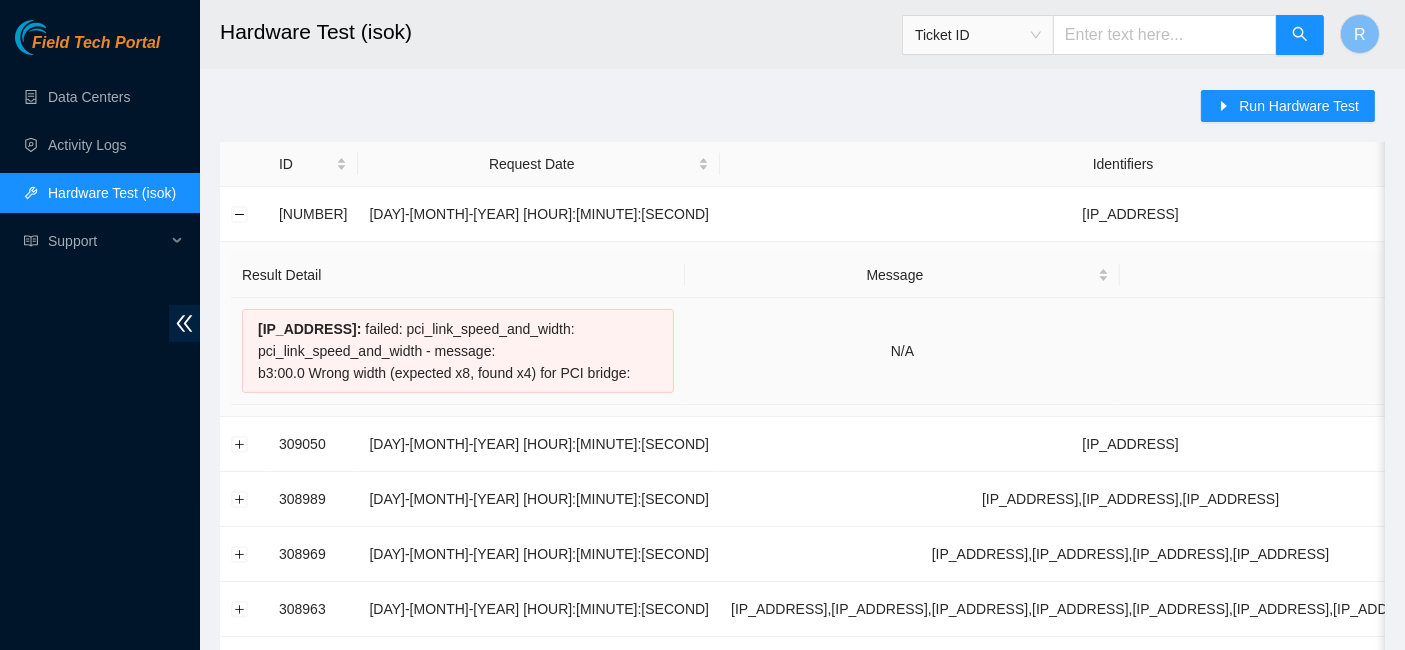 drag, startPoint x: 256, startPoint y: 329, endPoint x: 377, endPoint y: 415, distance: 148.44864 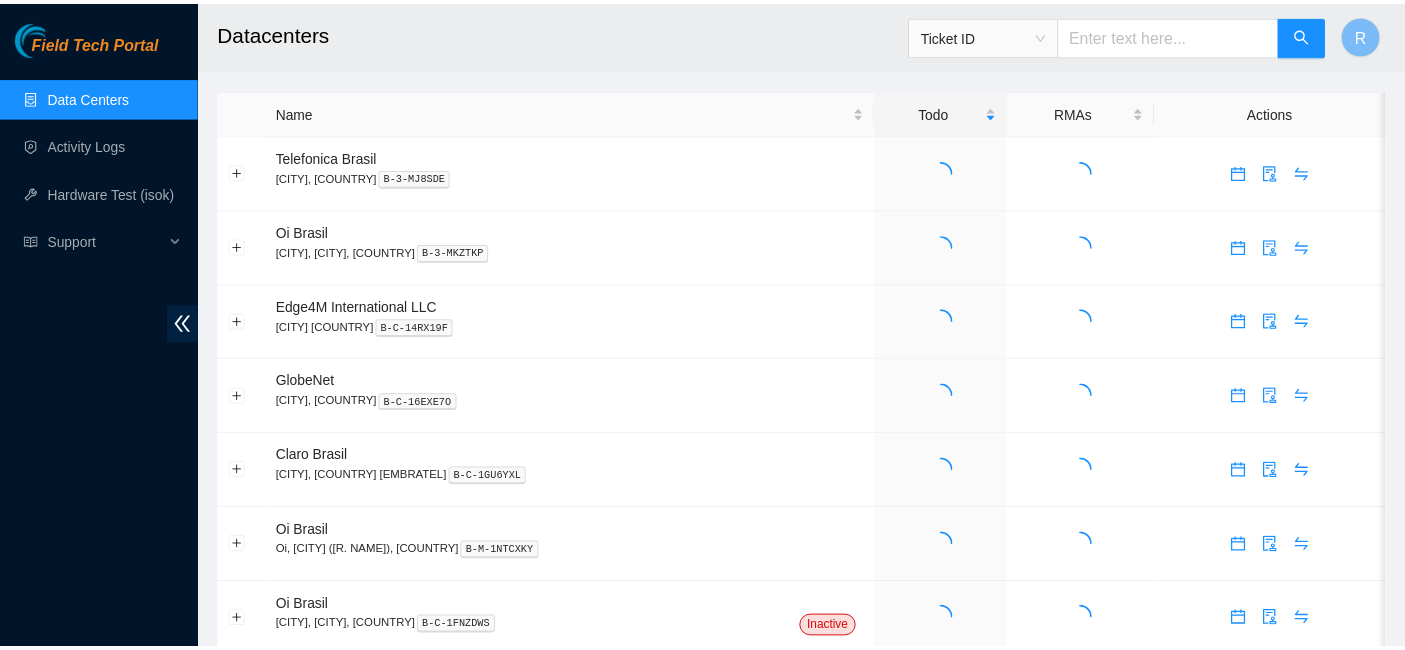 scroll, scrollTop: 0, scrollLeft: 0, axis: both 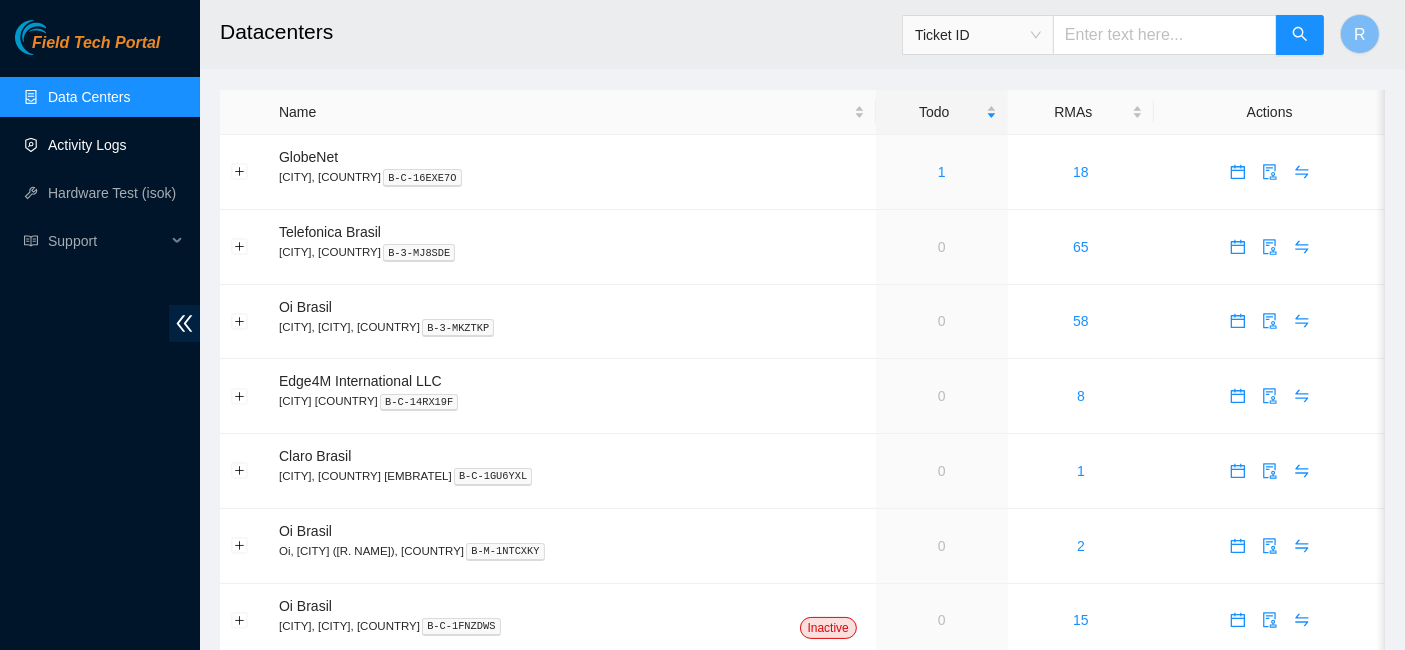 click on "Activity Logs" at bounding box center [87, 145] 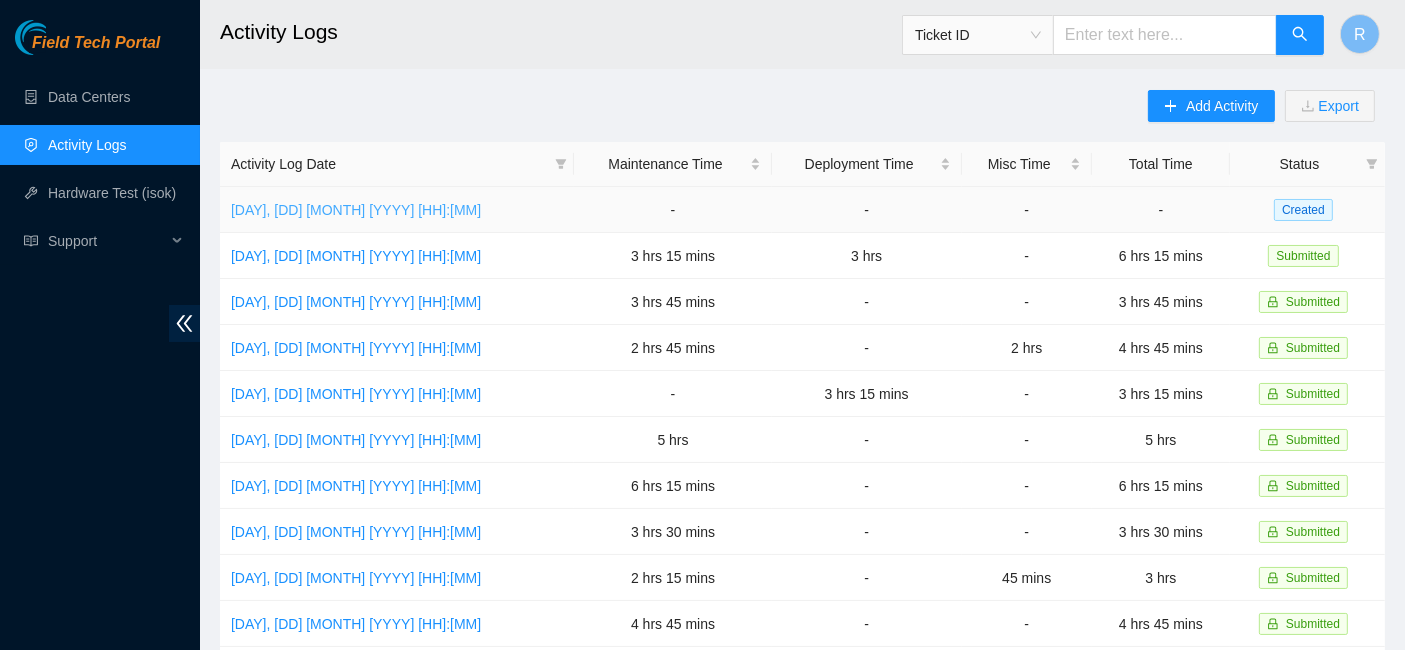 click on "[DAY], [DD] [MONTH] [YYYY] [HH]:[MM]" at bounding box center [356, 210] 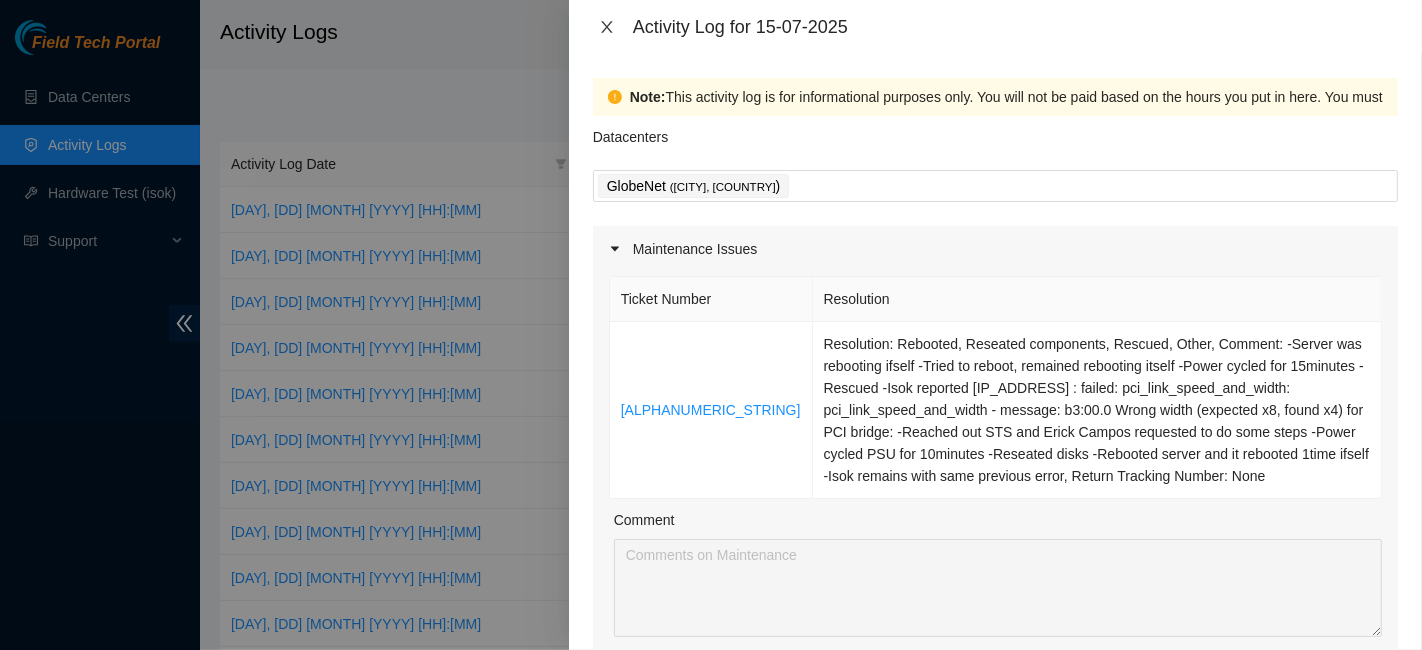 click 